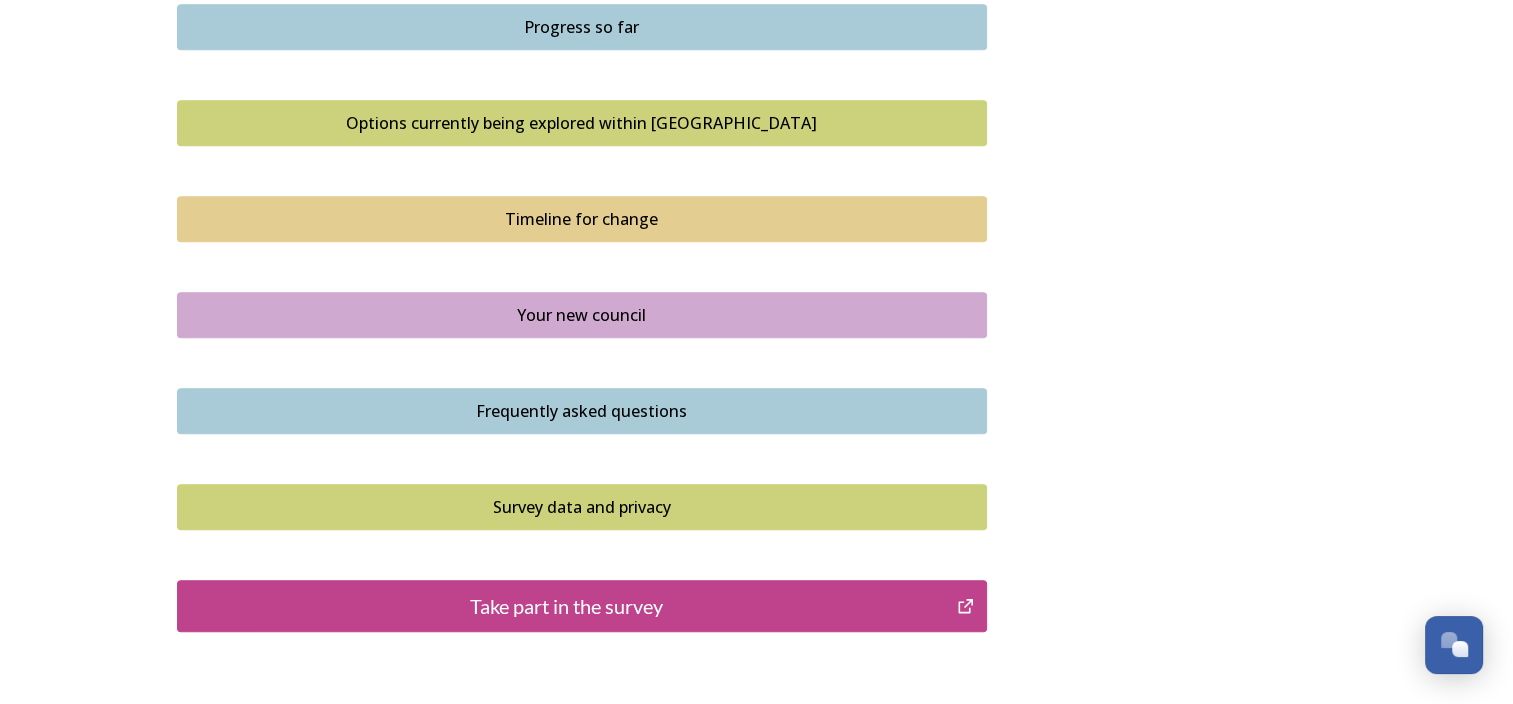 scroll, scrollTop: 1444, scrollLeft: 0, axis: vertical 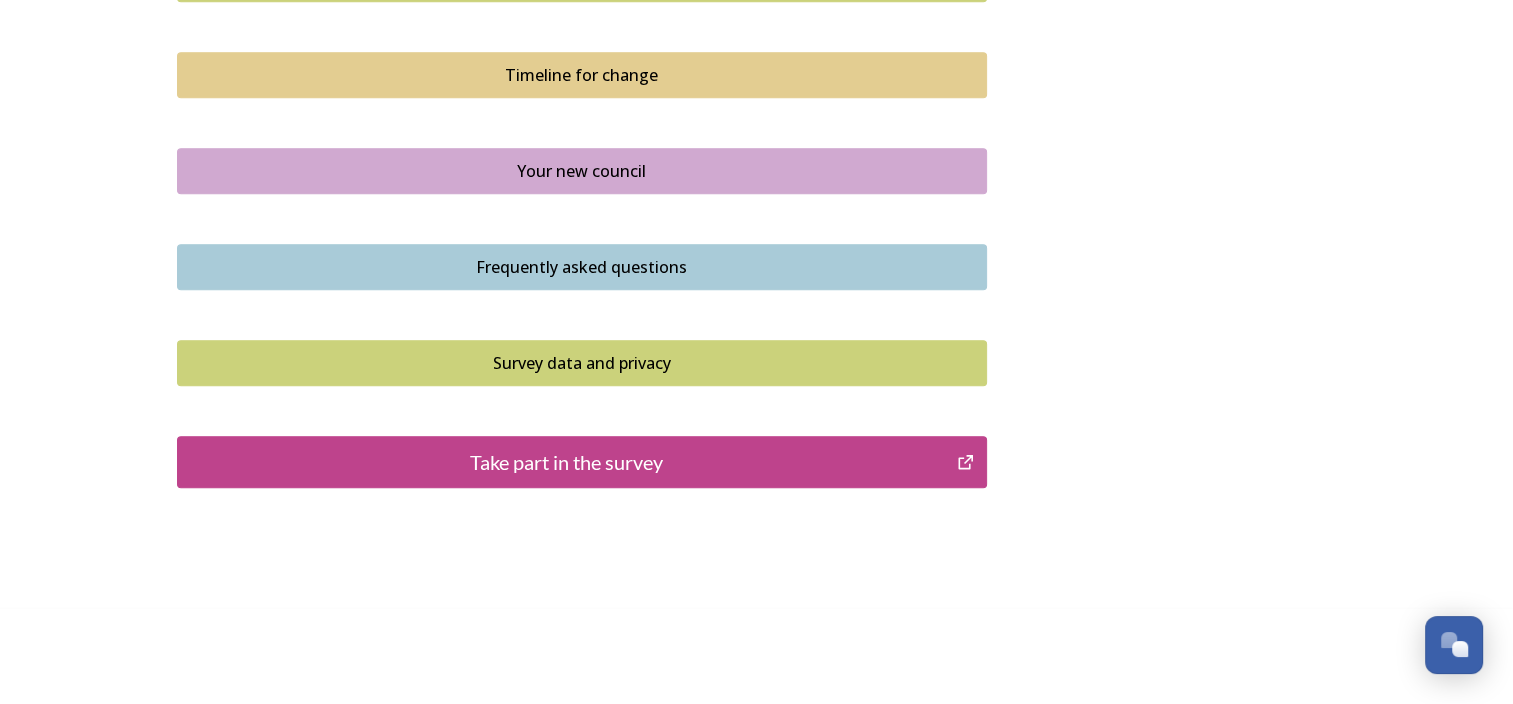 click on "Take part in the survey" at bounding box center [567, 462] 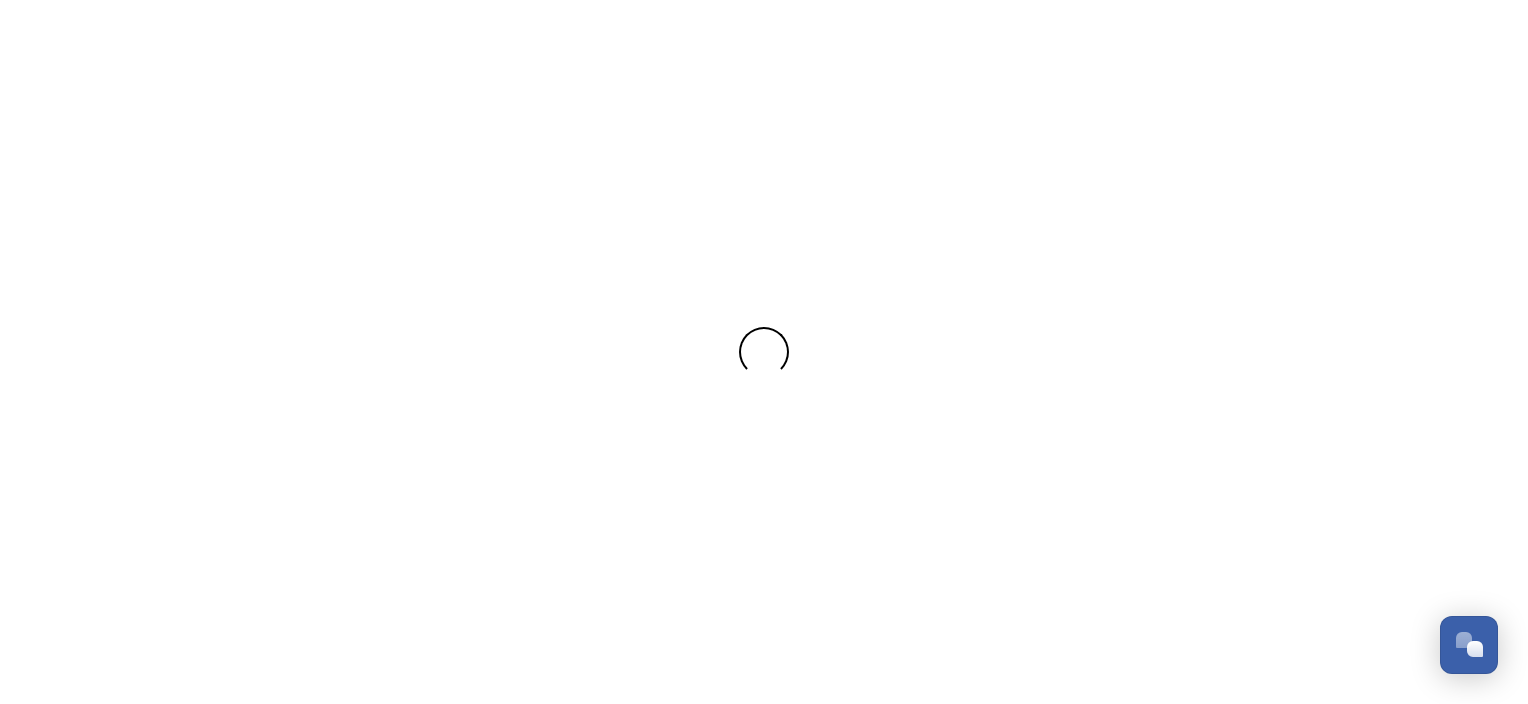 scroll, scrollTop: 0, scrollLeft: 0, axis: both 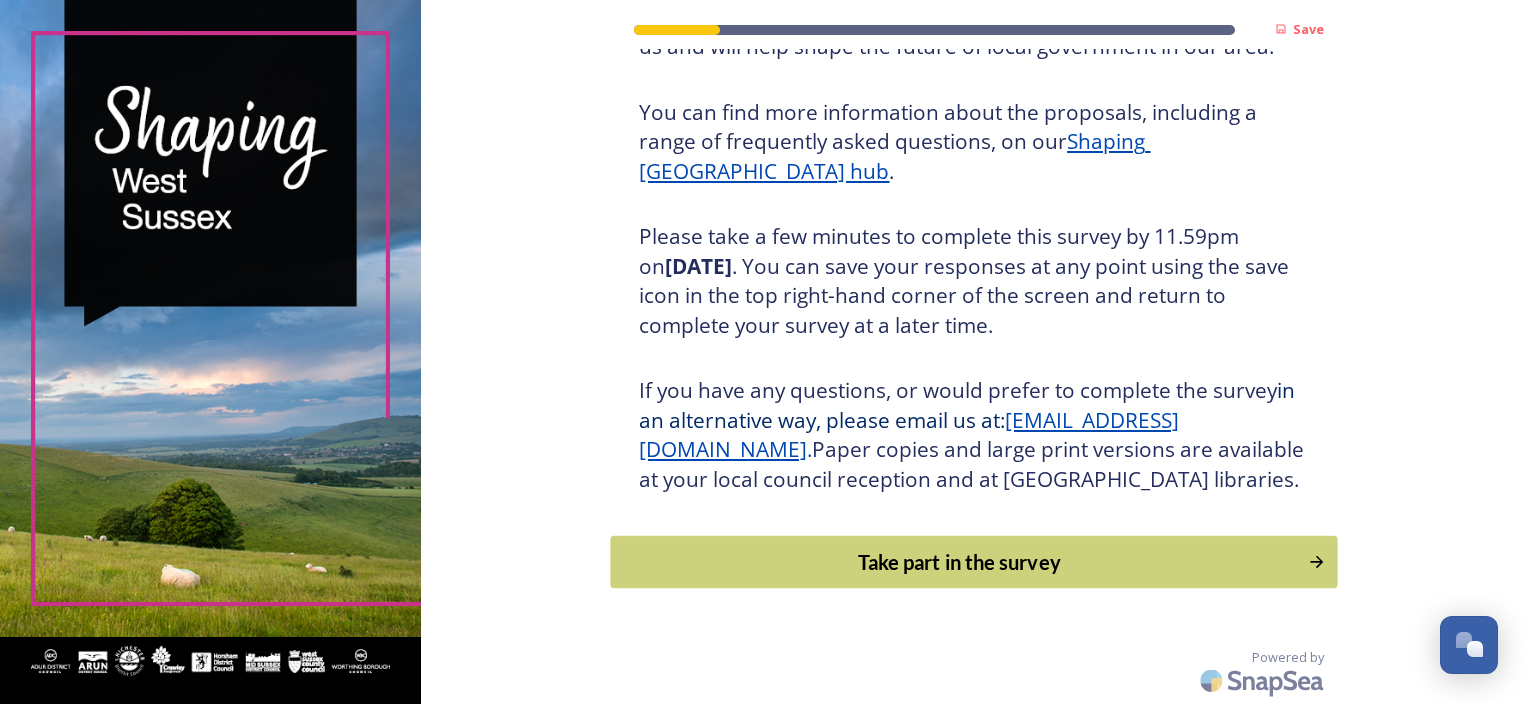 click on "Take part in the survey" at bounding box center (960, 562) 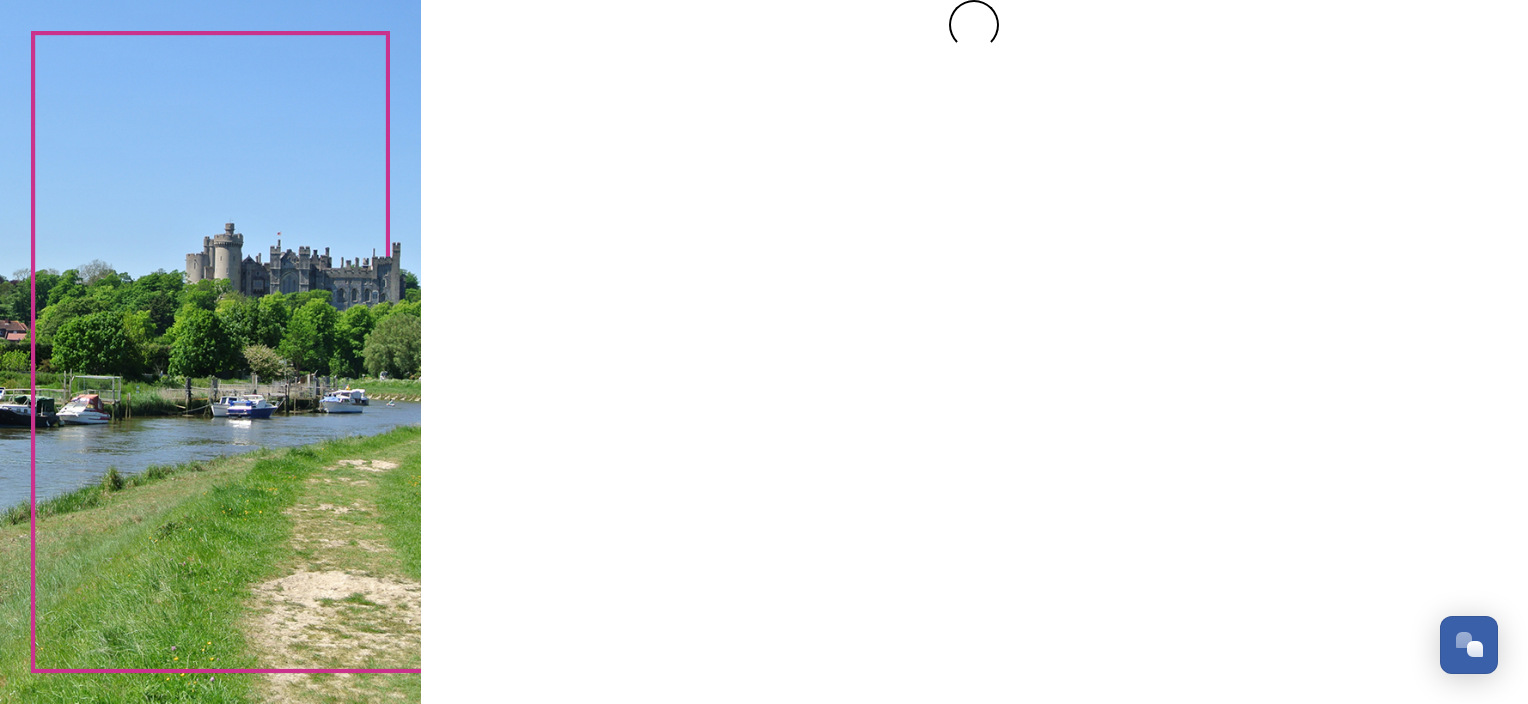 scroll, scrollTop: 0, scrollLeft: 0, axis: both 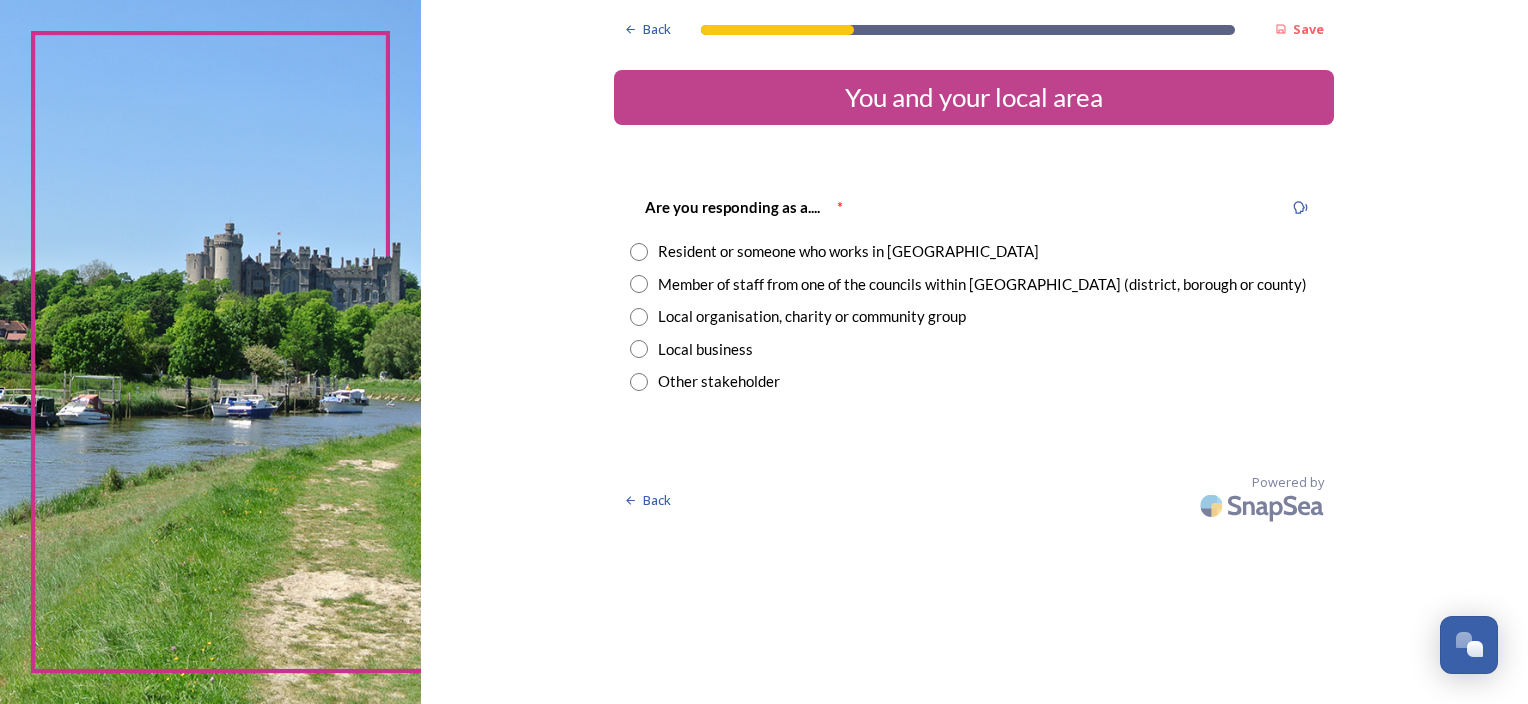 click at bounding box center [639, 284] 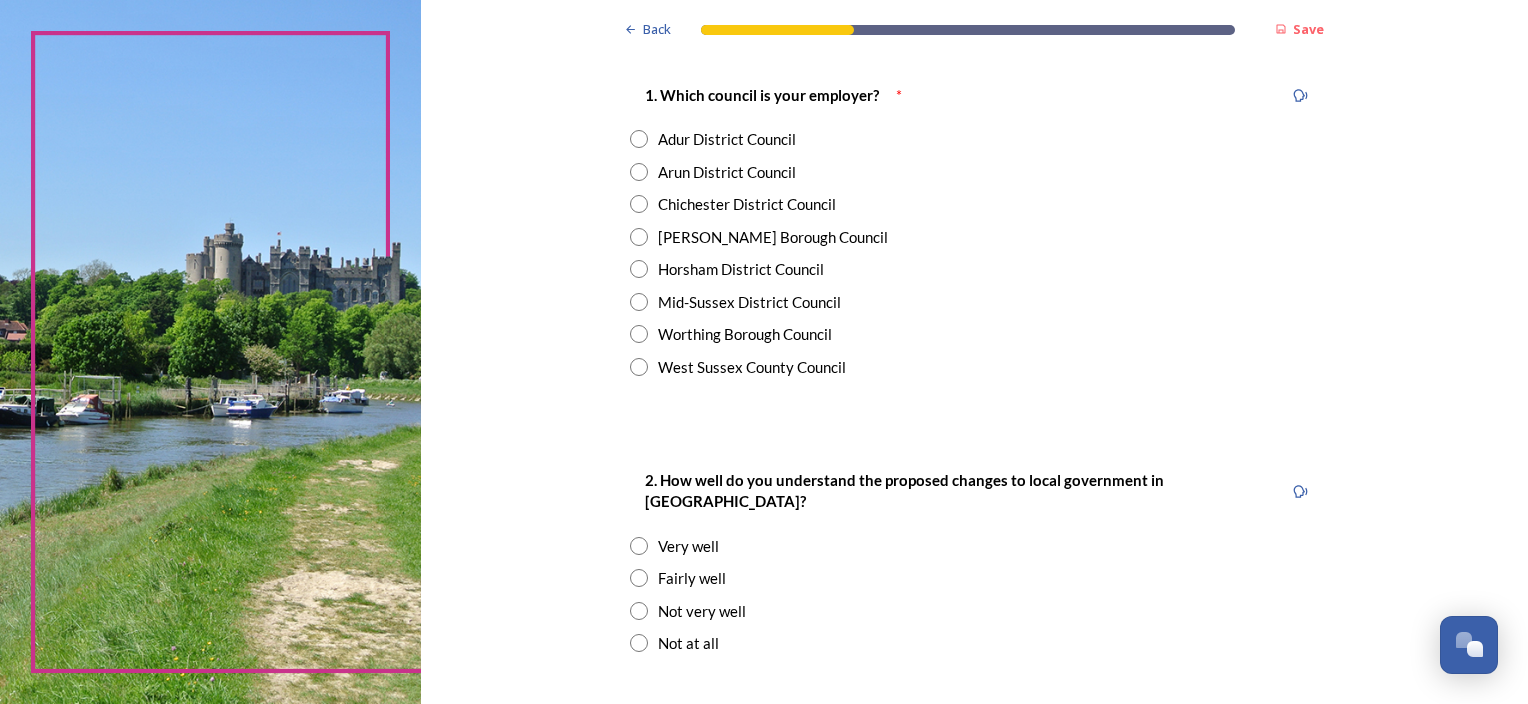 scroll, scrollTop: 500, scrollLeft: 0, axis: vertical 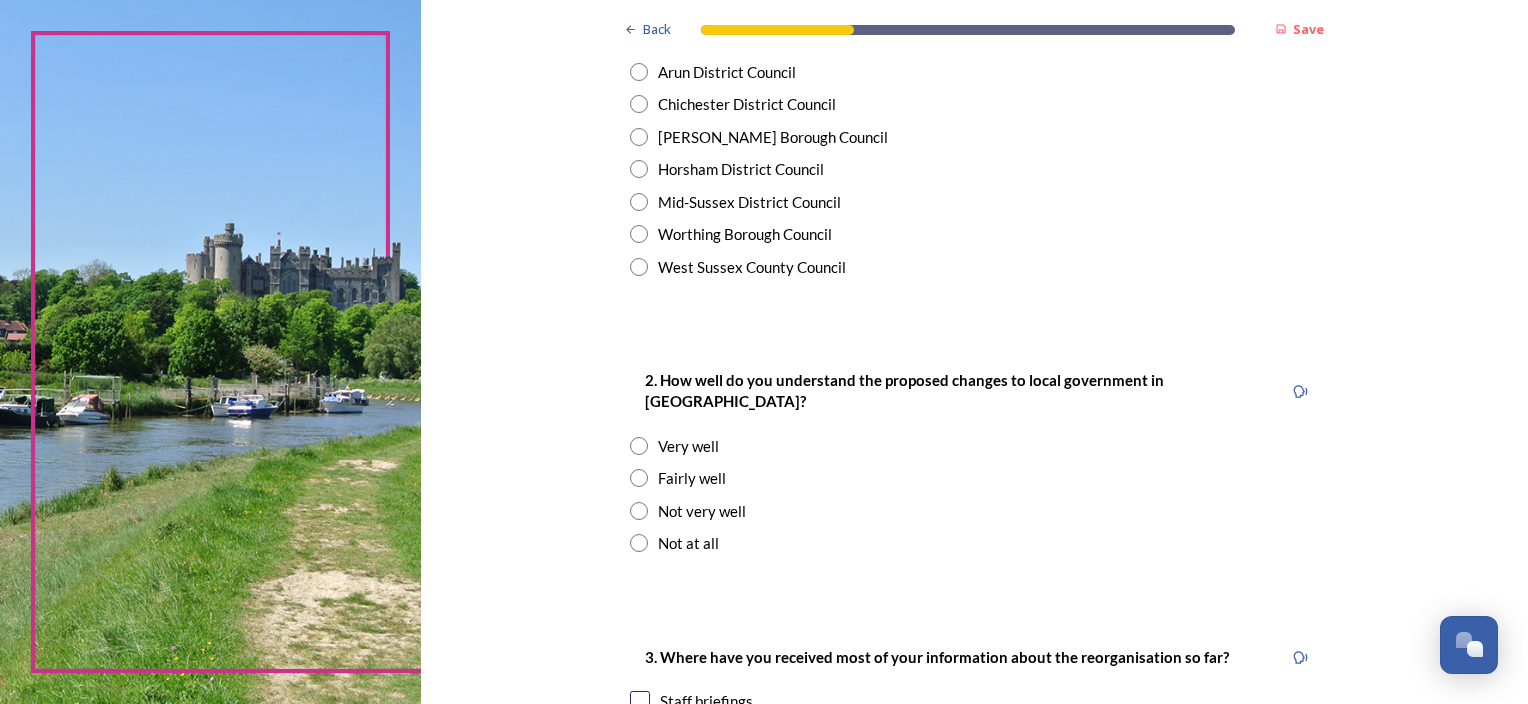 click at bounding box center [639, 104] 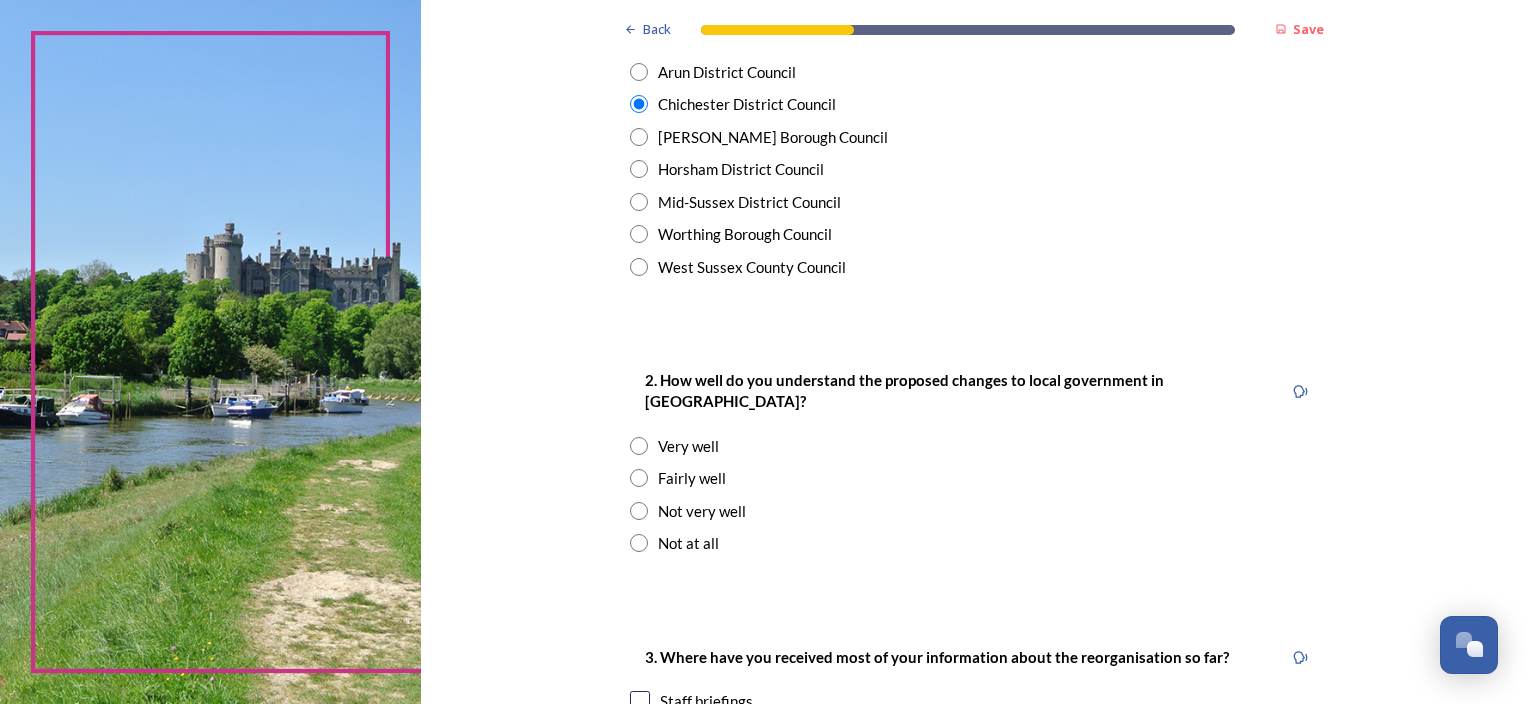 scroll, scrollTop: 700, scrollLeft: 0, axis: vertical 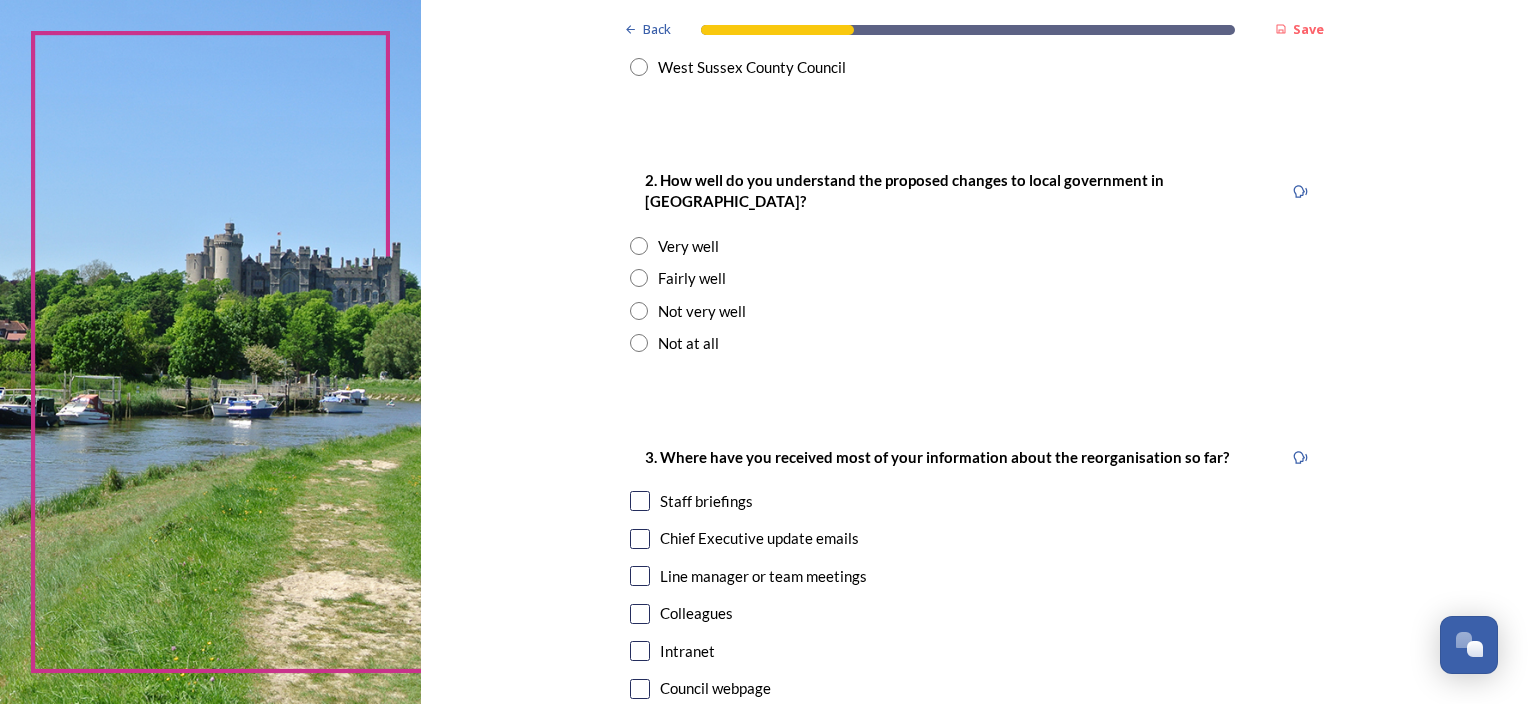 click at bounding box center [639, 246] 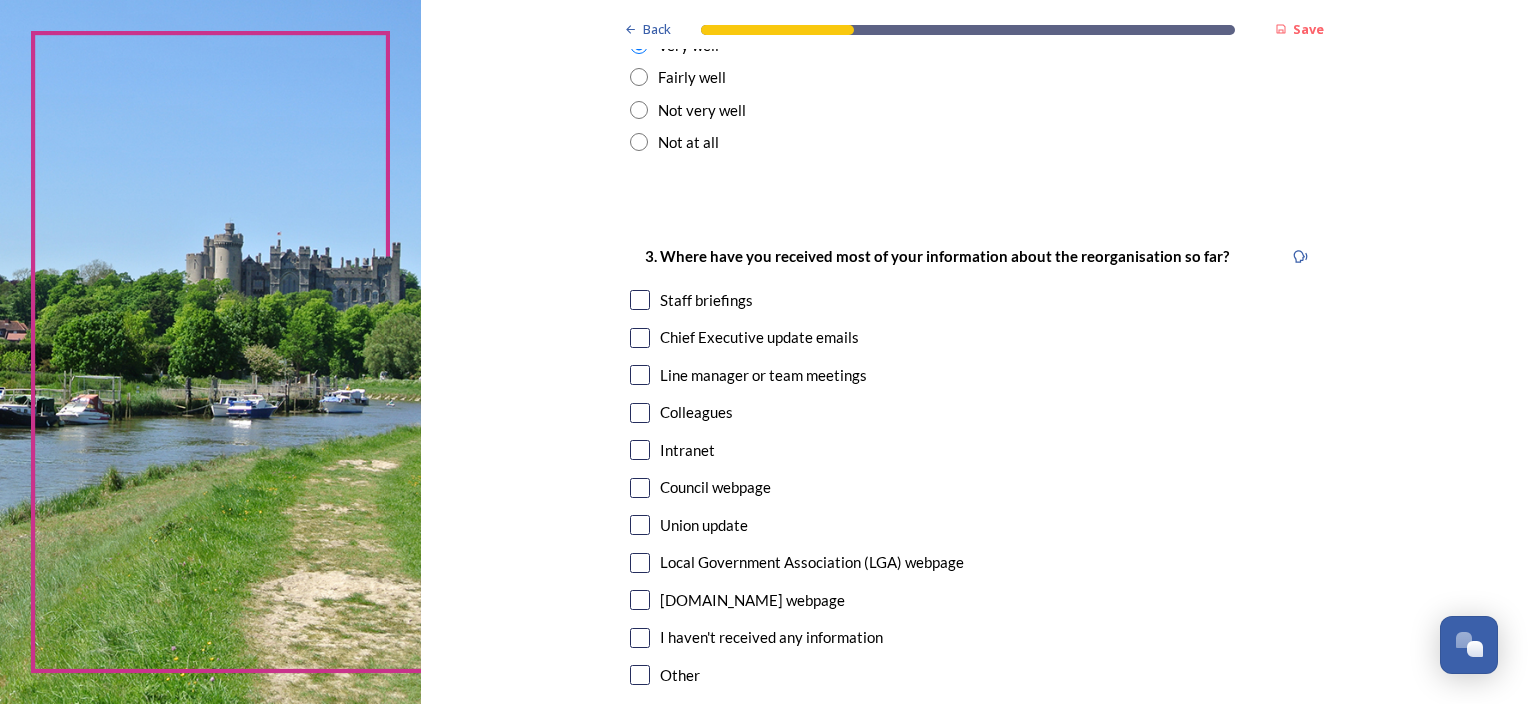 scroll, scrollTop: 1001, scrollLeft: 0, axis: vertical 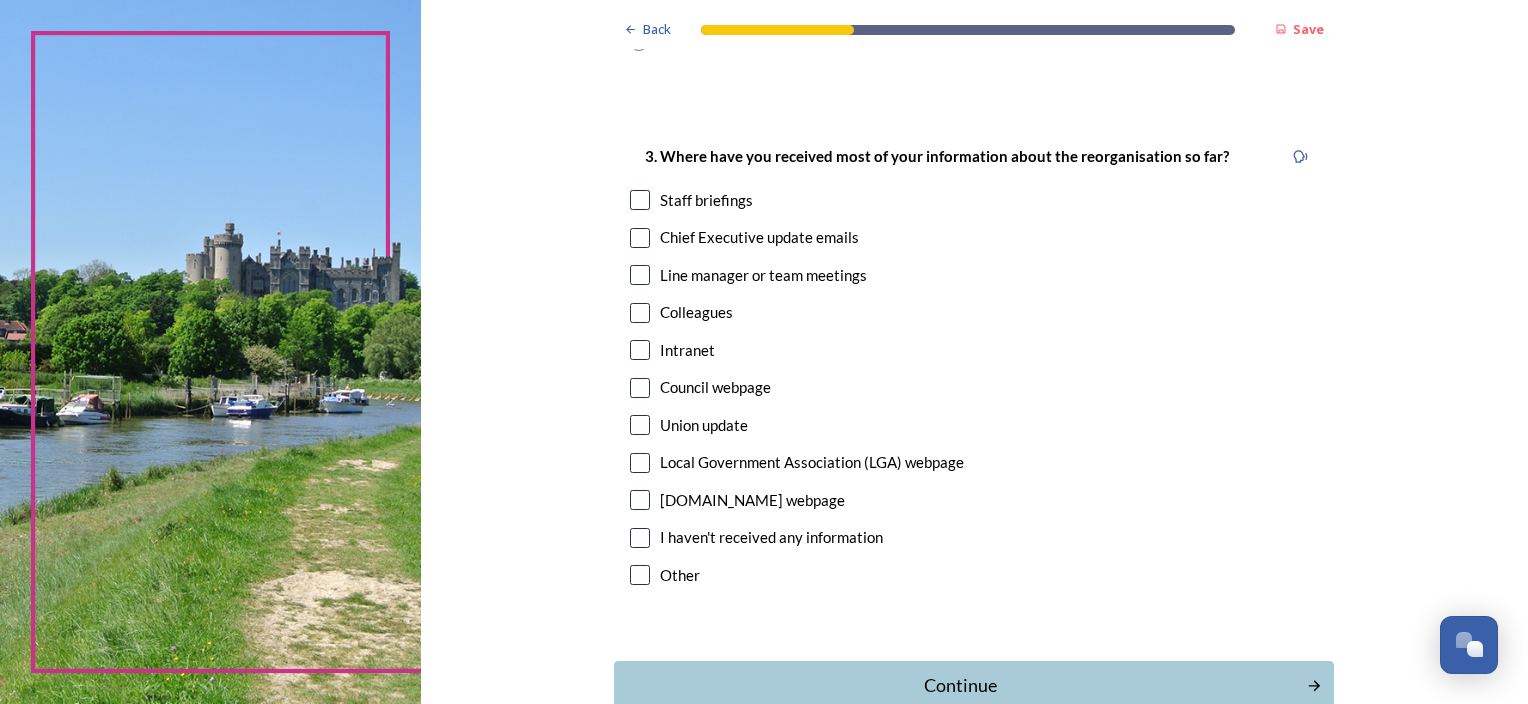 click at bounding box center [640, 238] 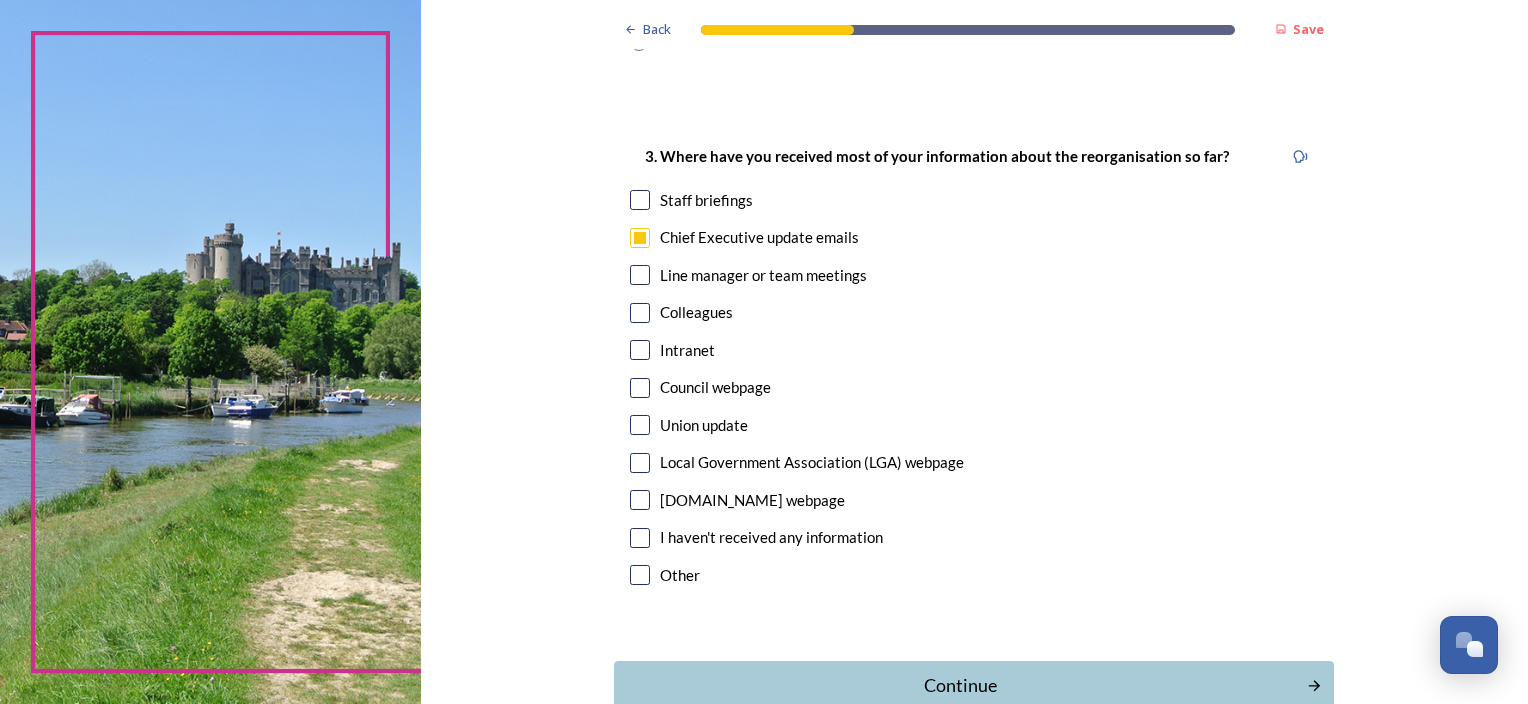 click at bounding box center (640, 200) 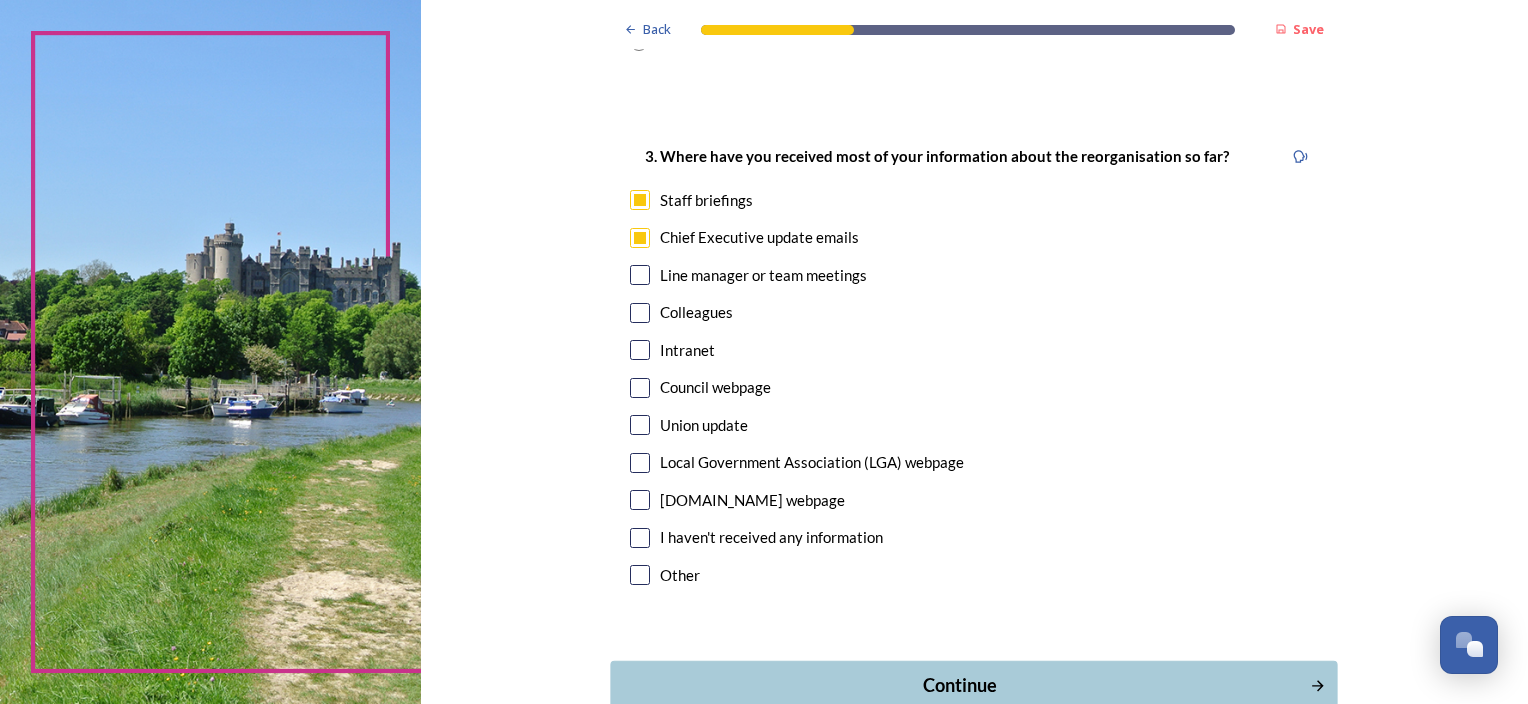 click on "Continue" at bounding box center [960, 685] 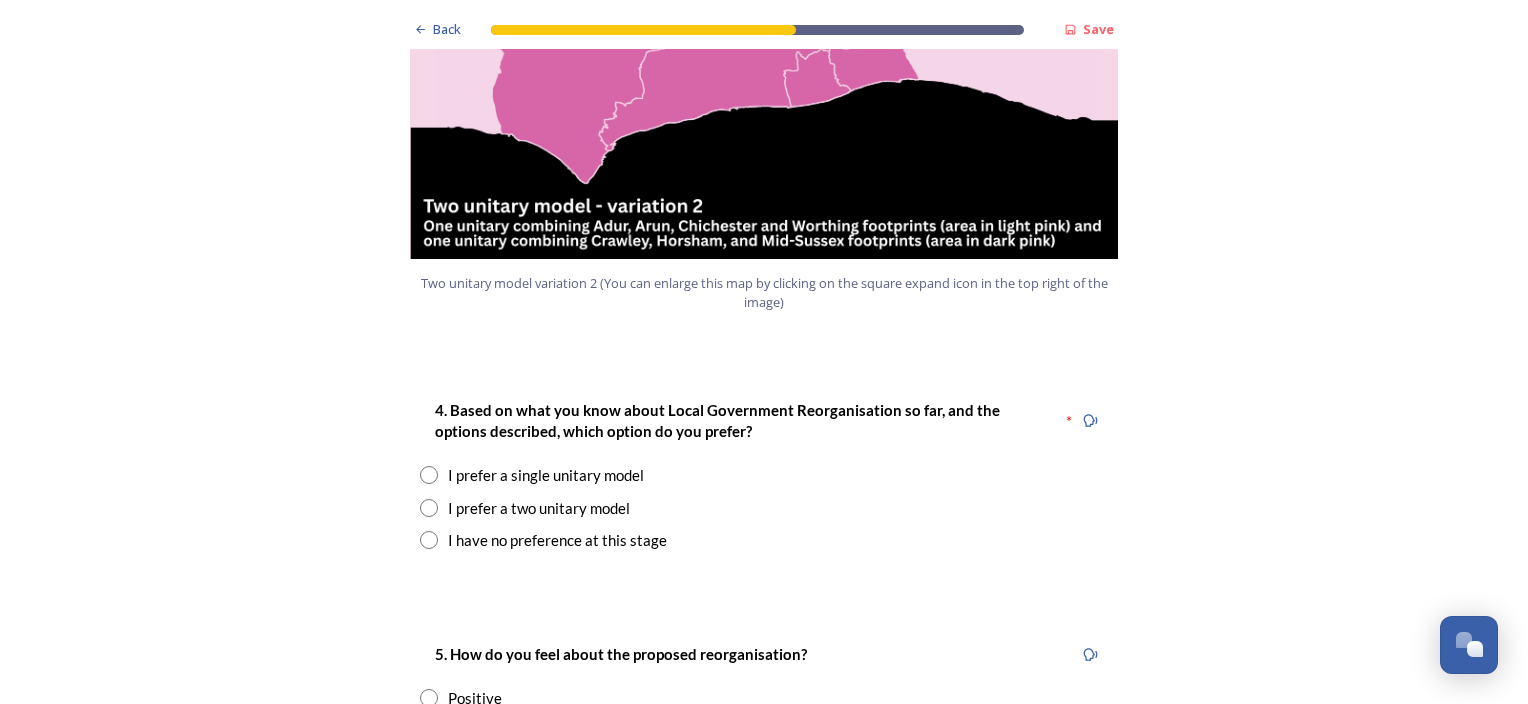 scroll, scrollTop: 2500, scrollLeft: 0, axis: vertical 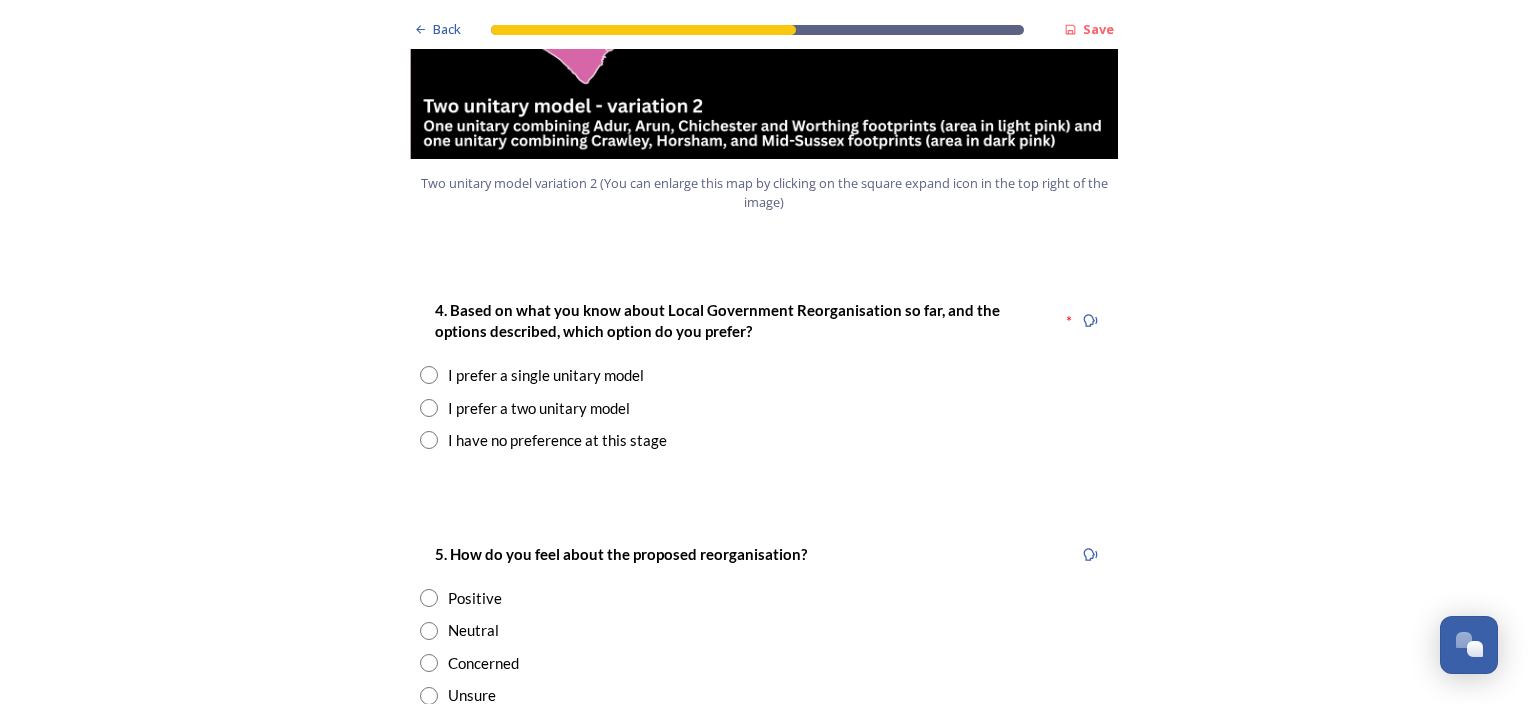 click at bounding box center (429, 408) 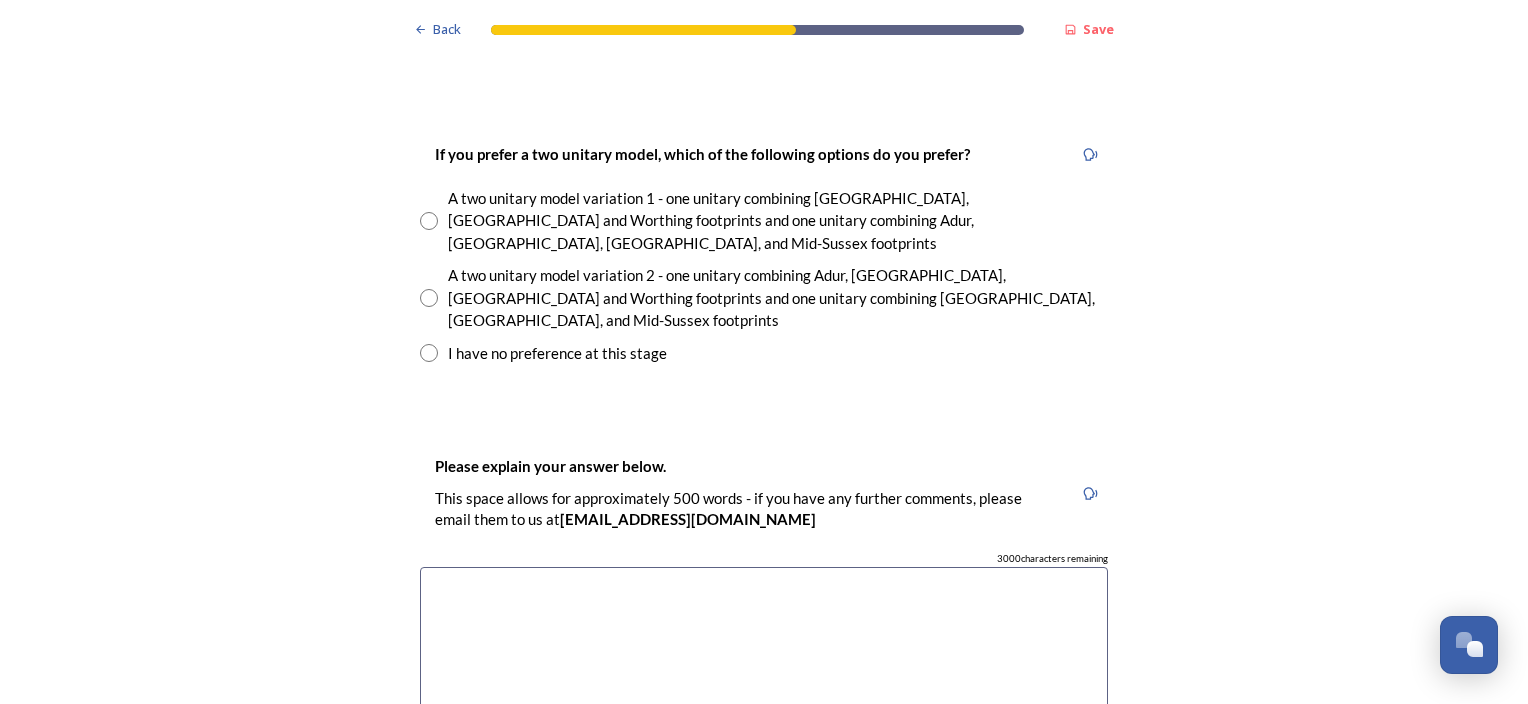 scroll, scrollTop: 2800, scrollLeft: 0, axis: vertical 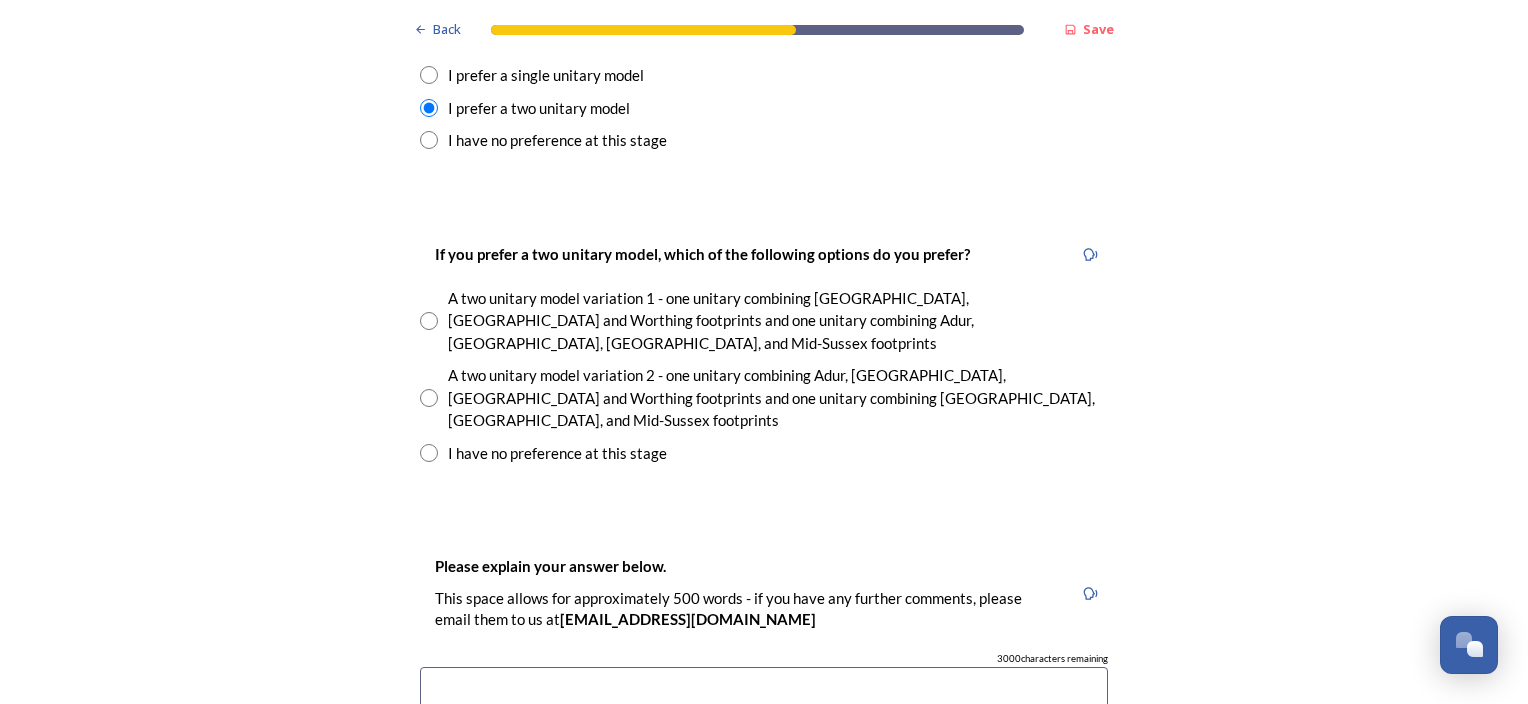 click at bounding box center (429, 321) 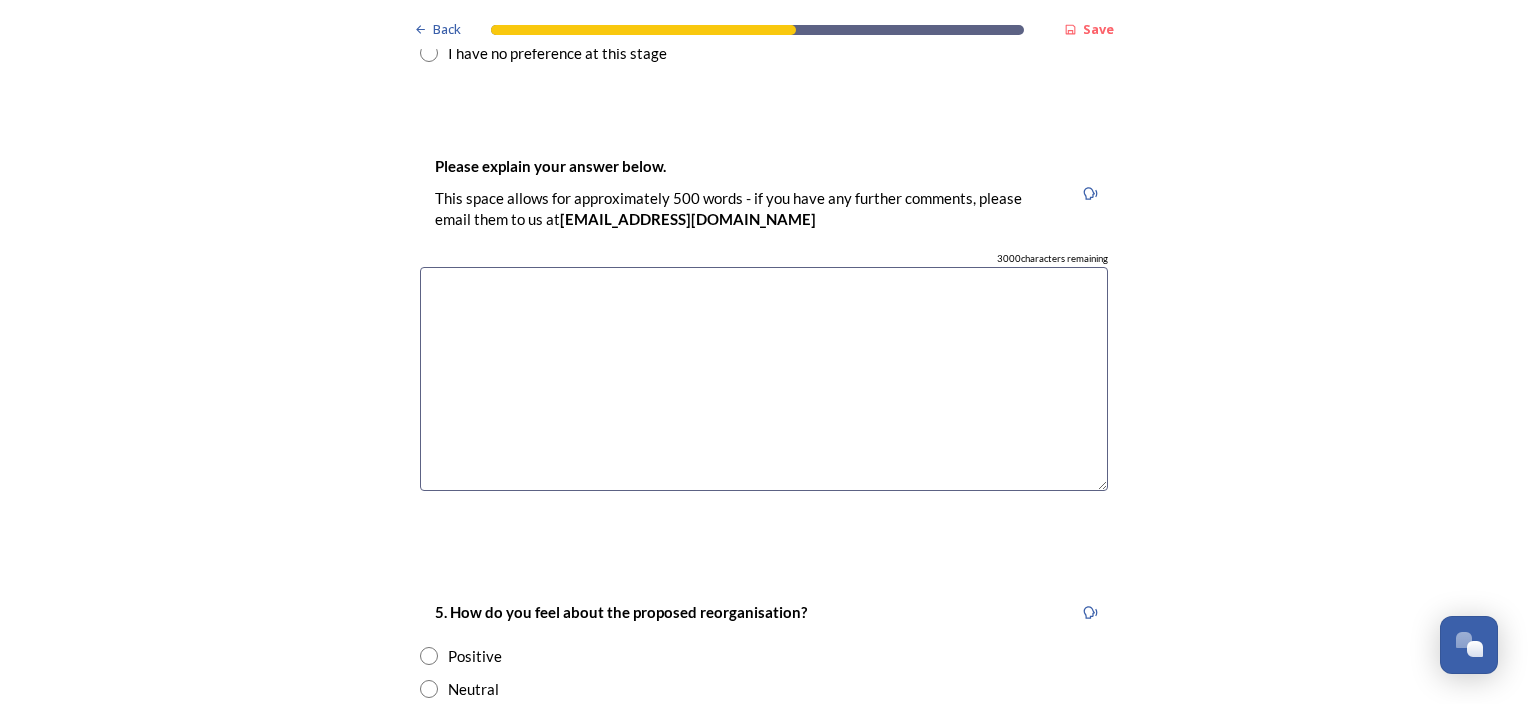 scroll, scrollTop: 3400, scrollLeft: 0, axis: vertical 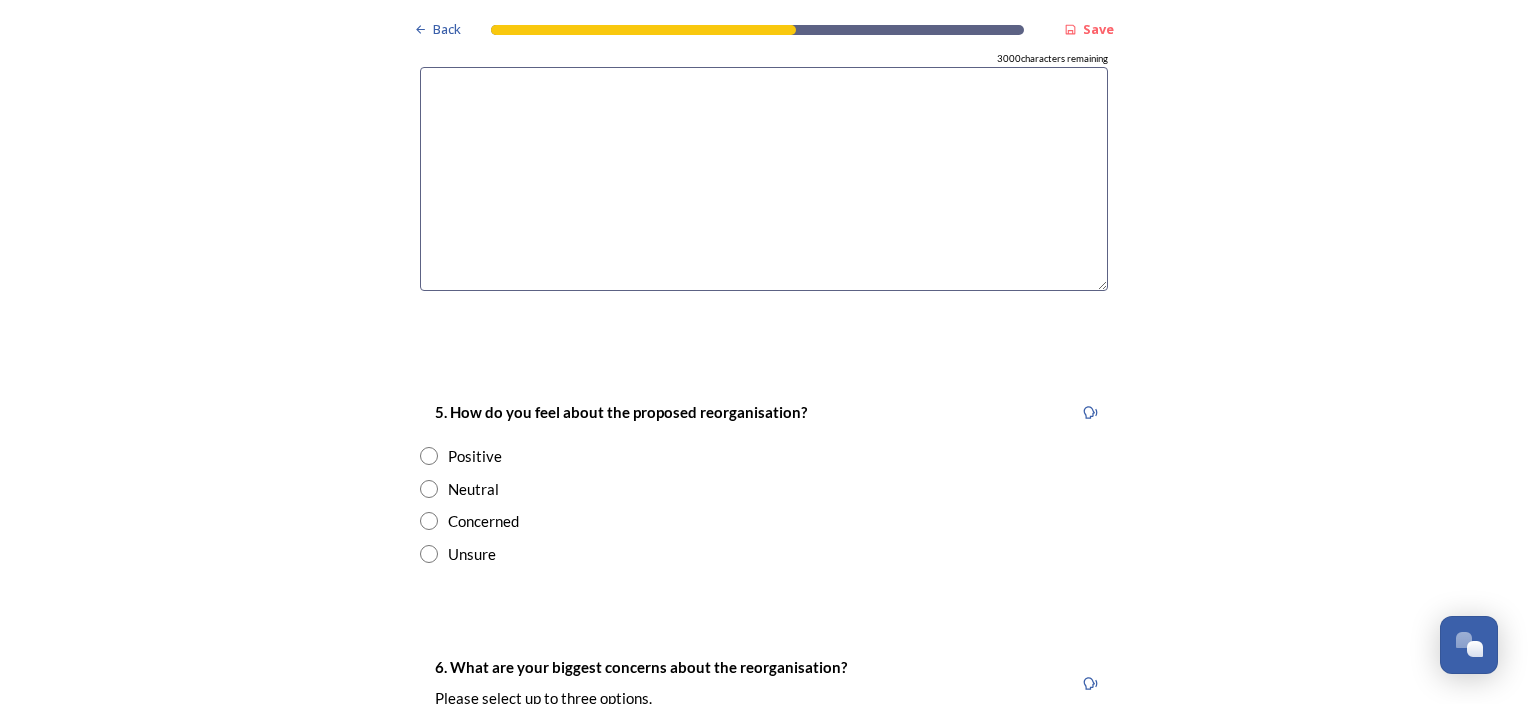 click at bounding box center (429, 521) 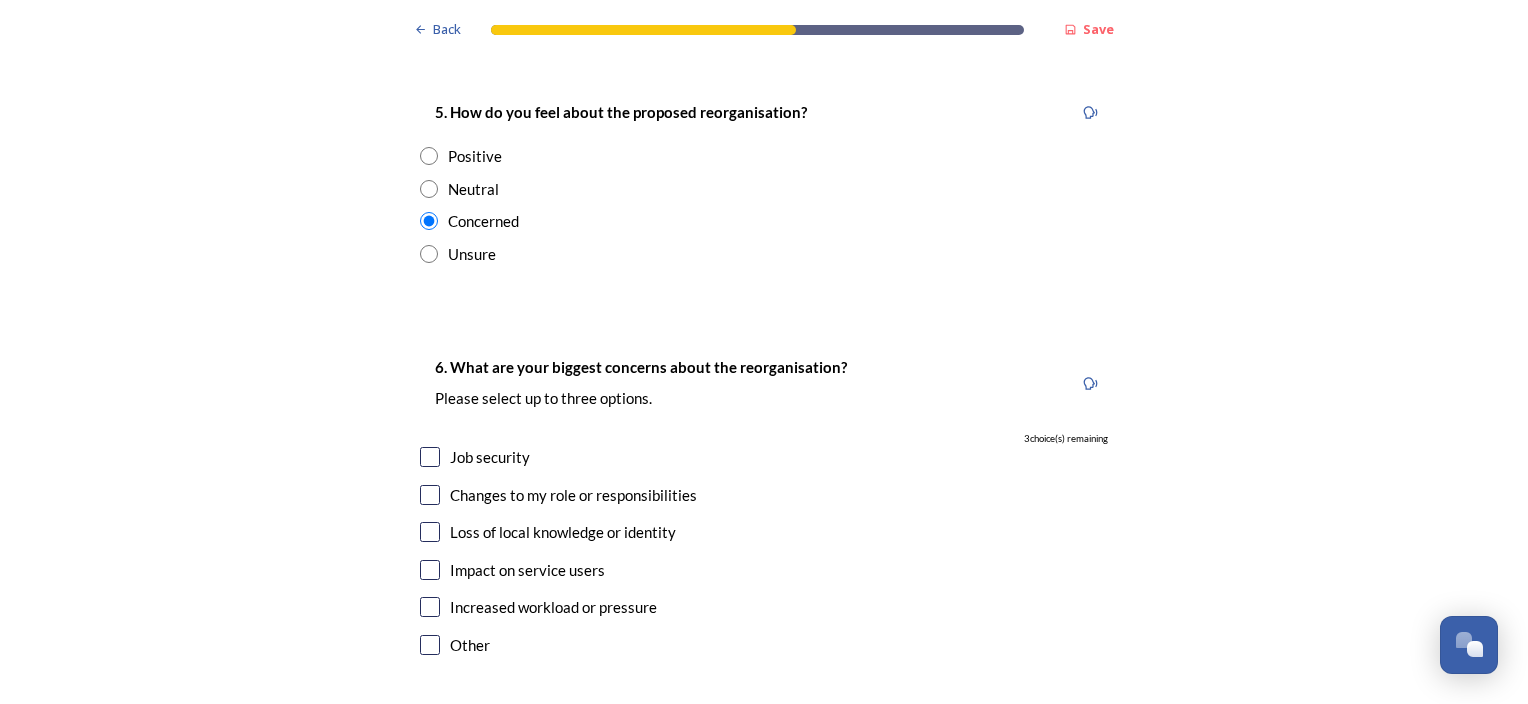 scroll, scrollTop: 3800, scrollLeft: 0, axis: vertical 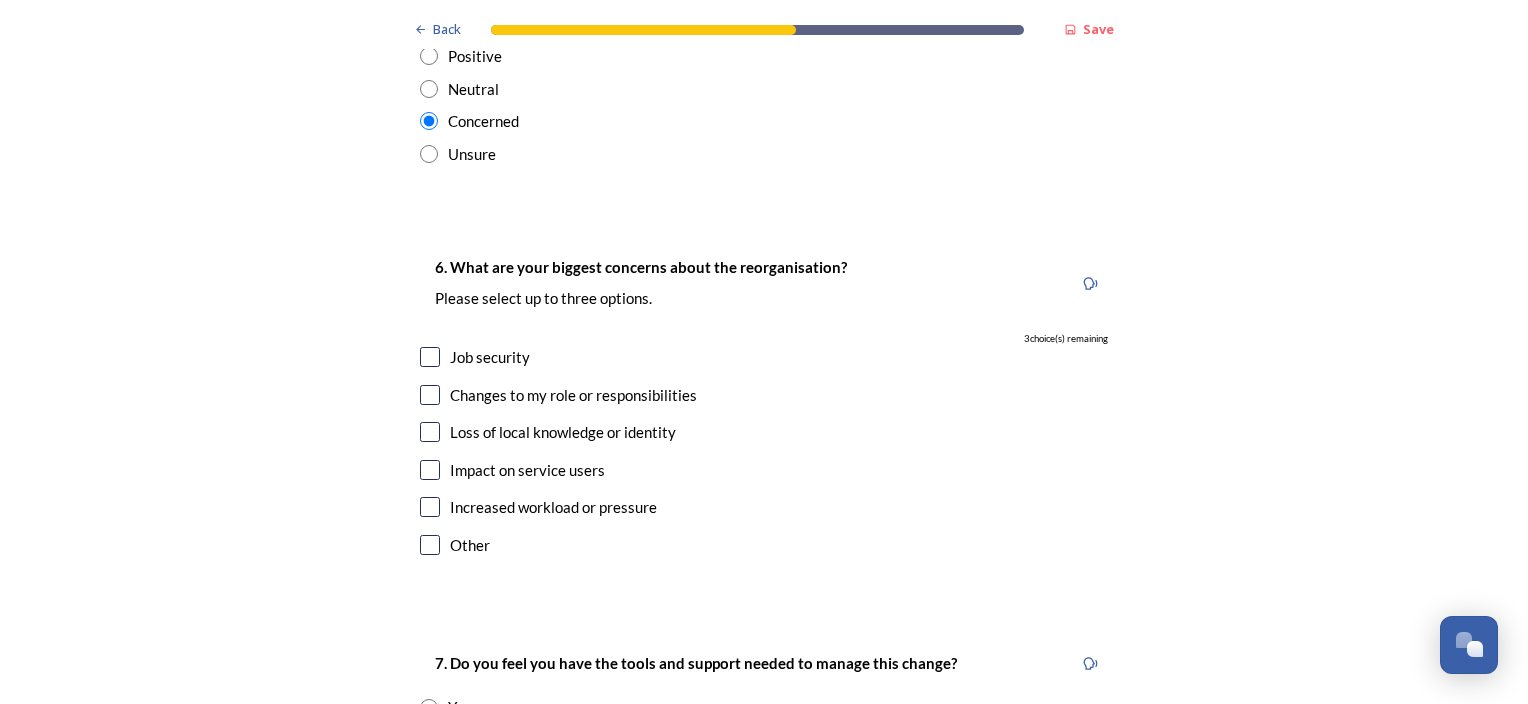 click at bounding box center [430, 432] 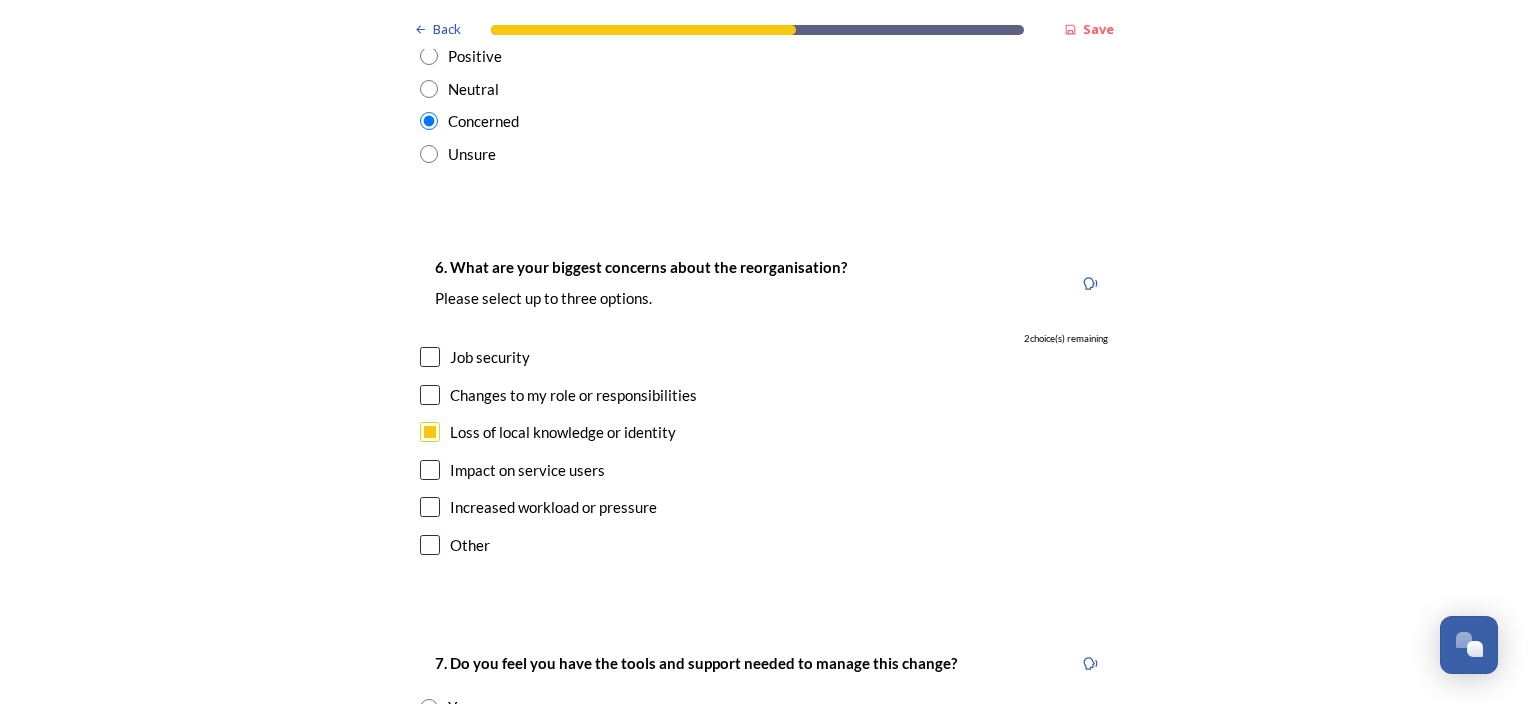click at bounding box center (430, 470) 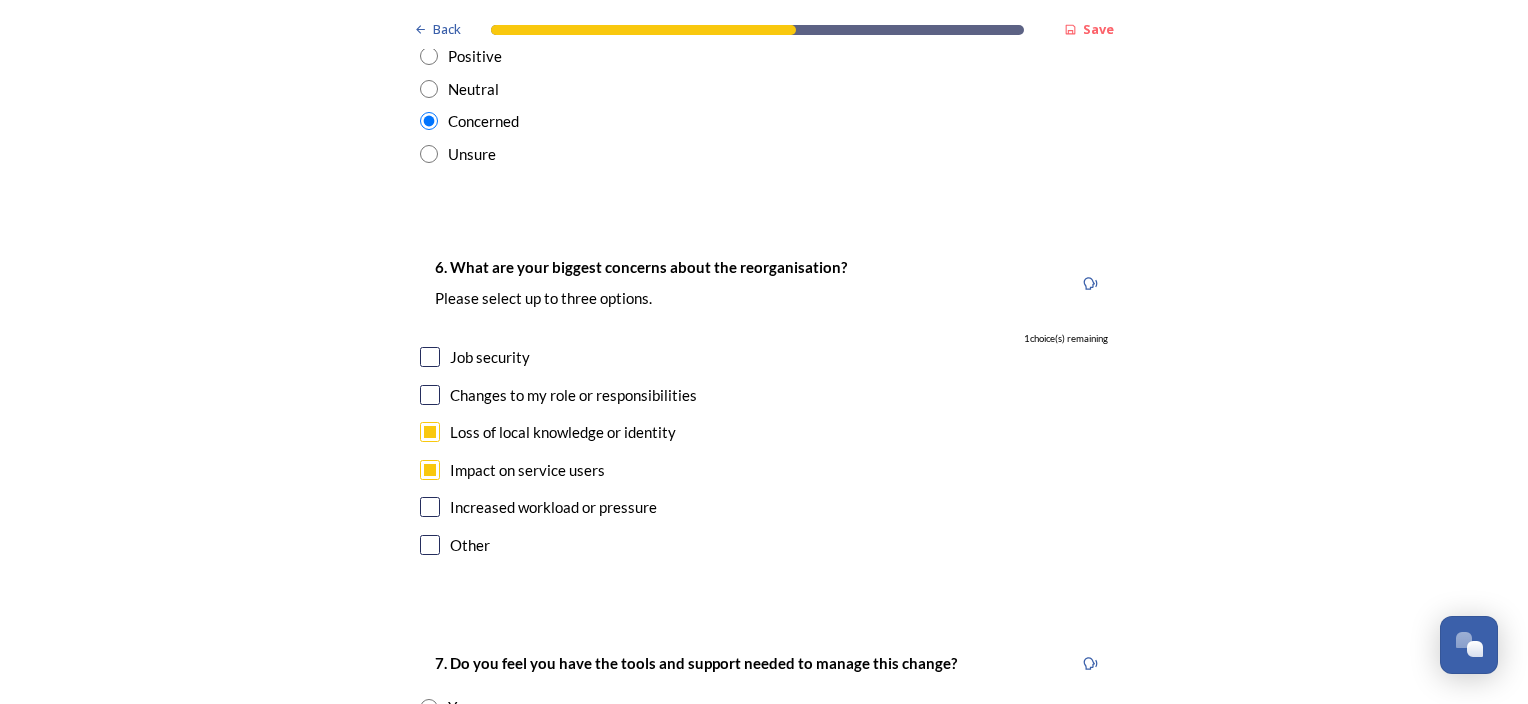 click at bounding box center (430, 507) 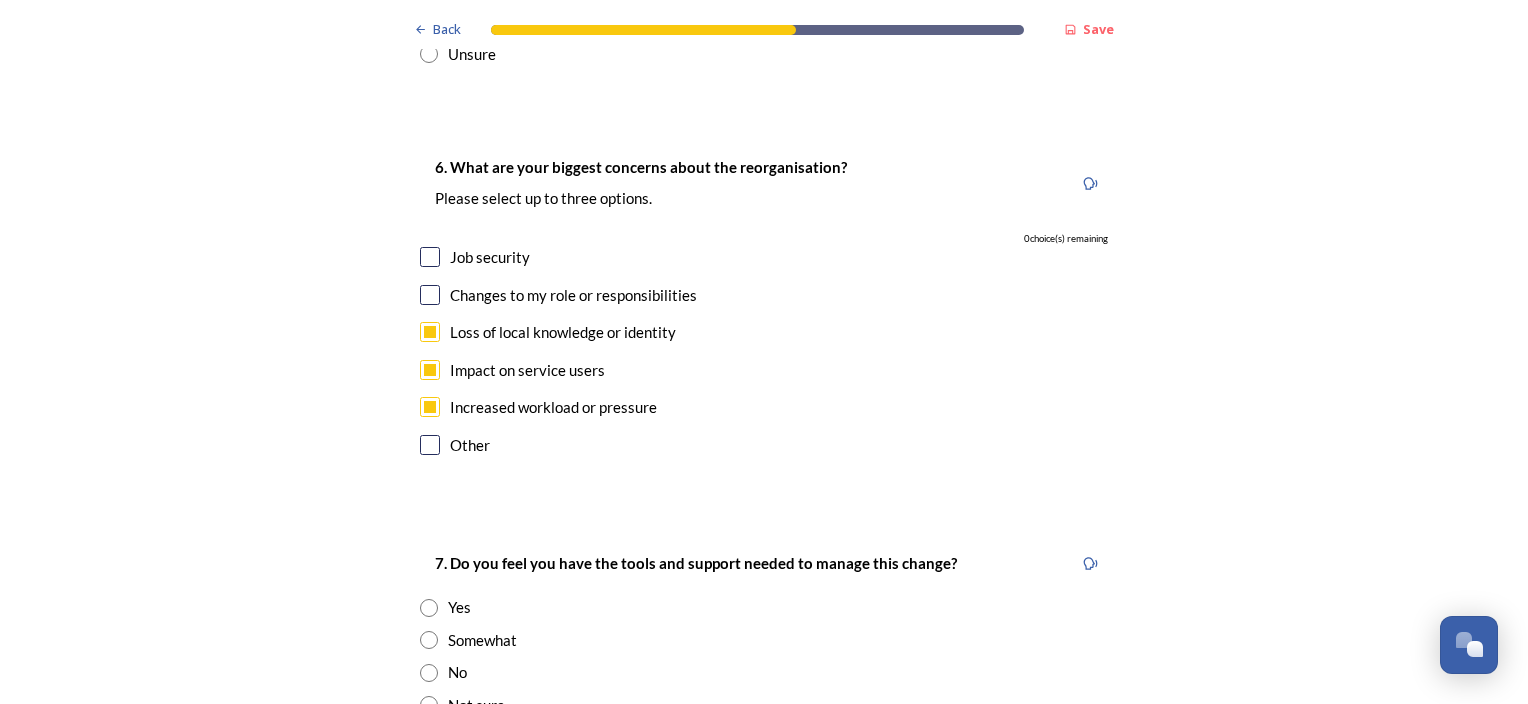 scroll, scrollTop: 4000, scrollLeft: 0, axis: vertical 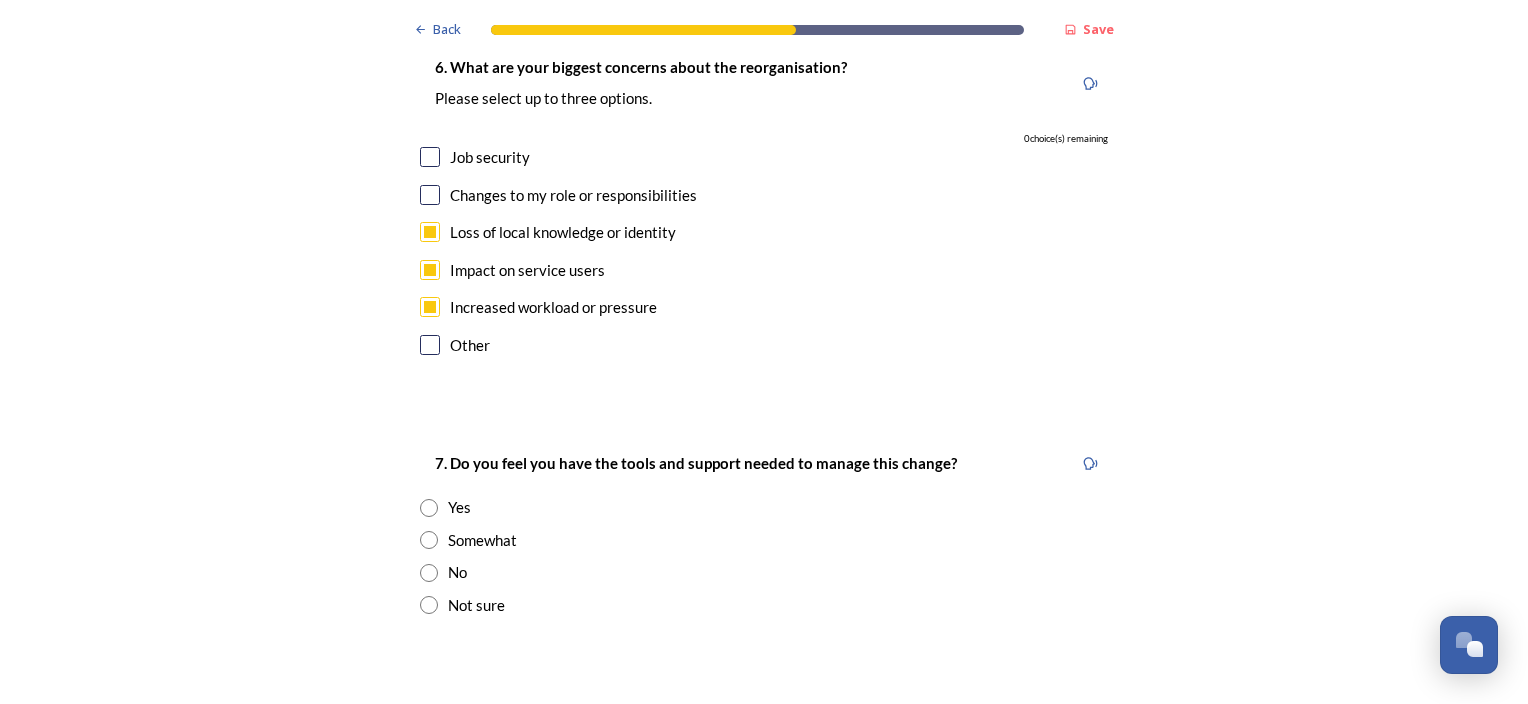 radio on "true" 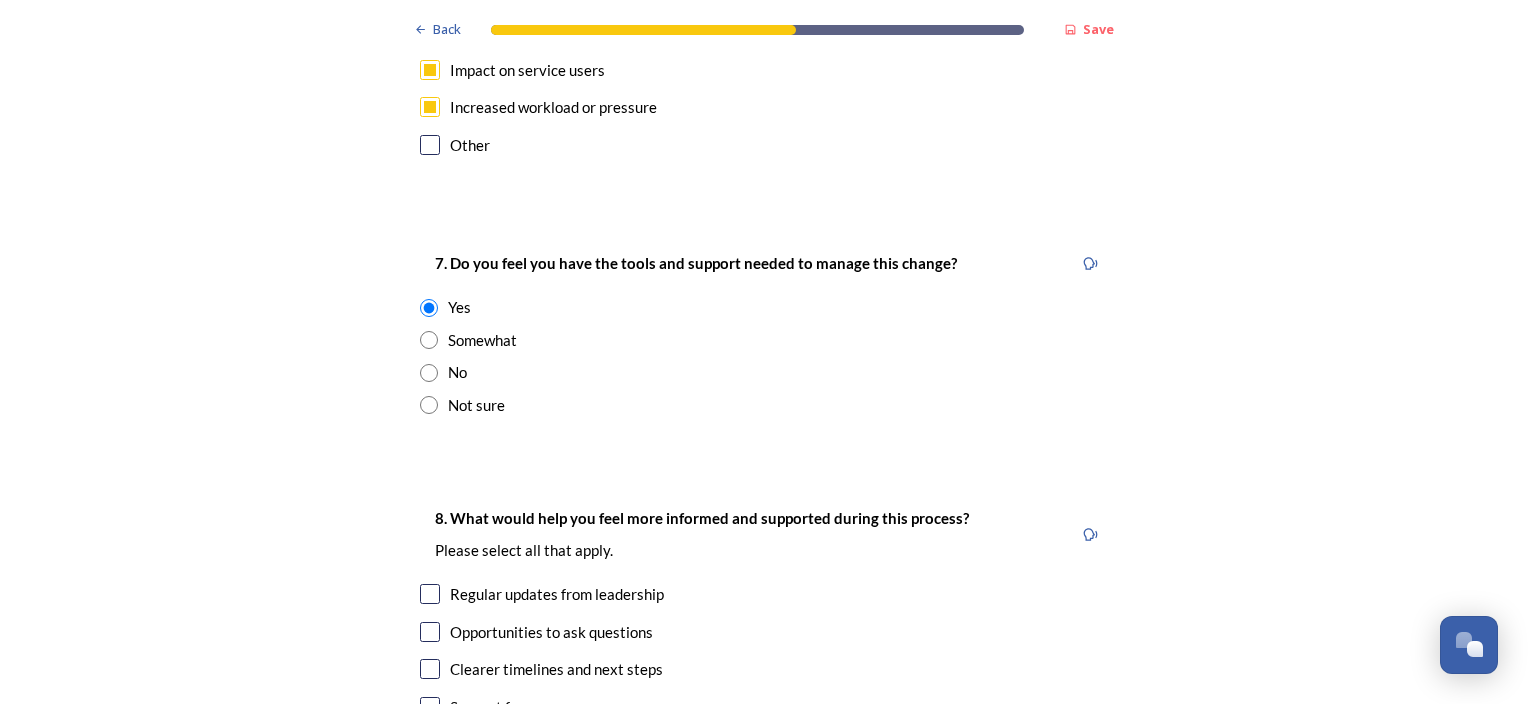 scroll, scrollTop: 4300, scrollLeft: 0, axis: vertical 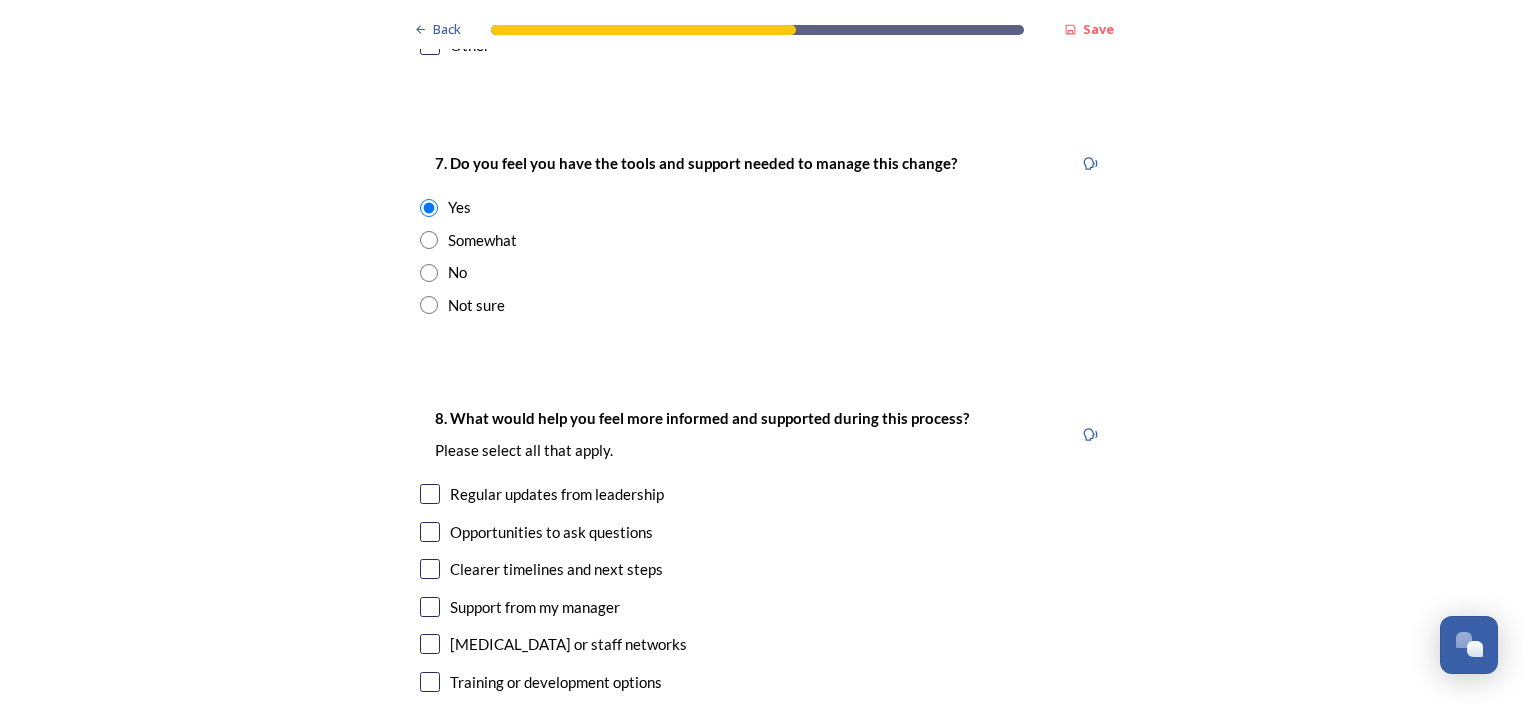 click at bounding box center [430, 569] 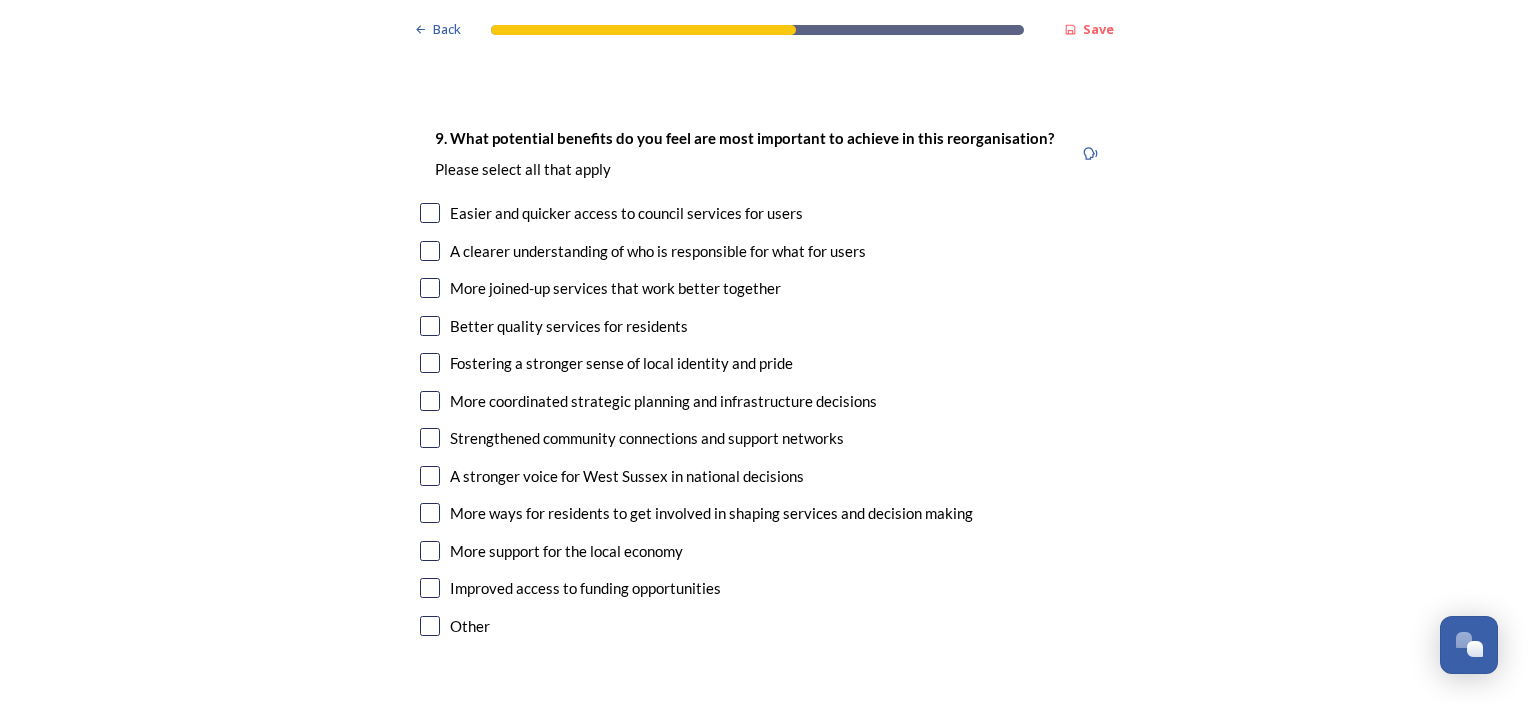 scroll, scrollTop: 4900, scrollLeft: 0, axis: vertical 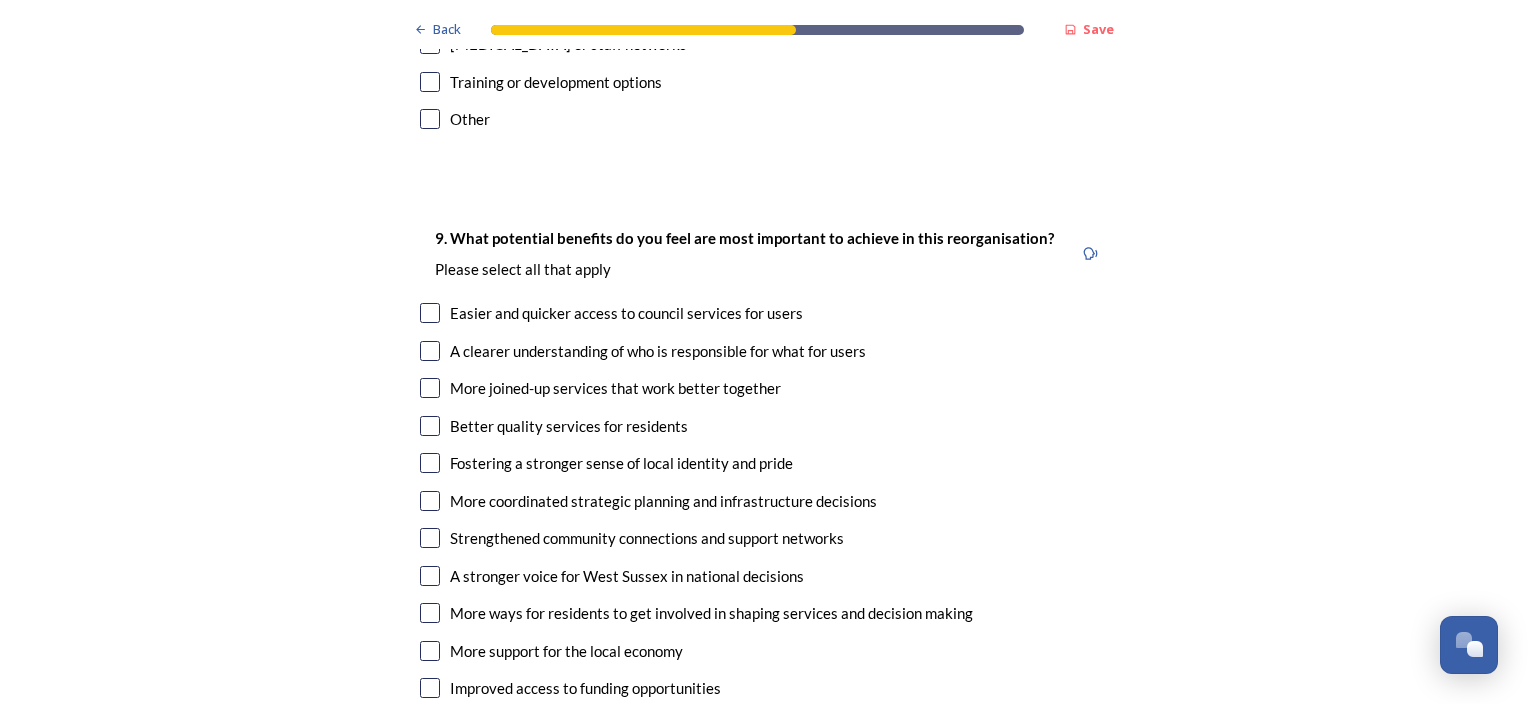 click at bounding box center [430, 688] 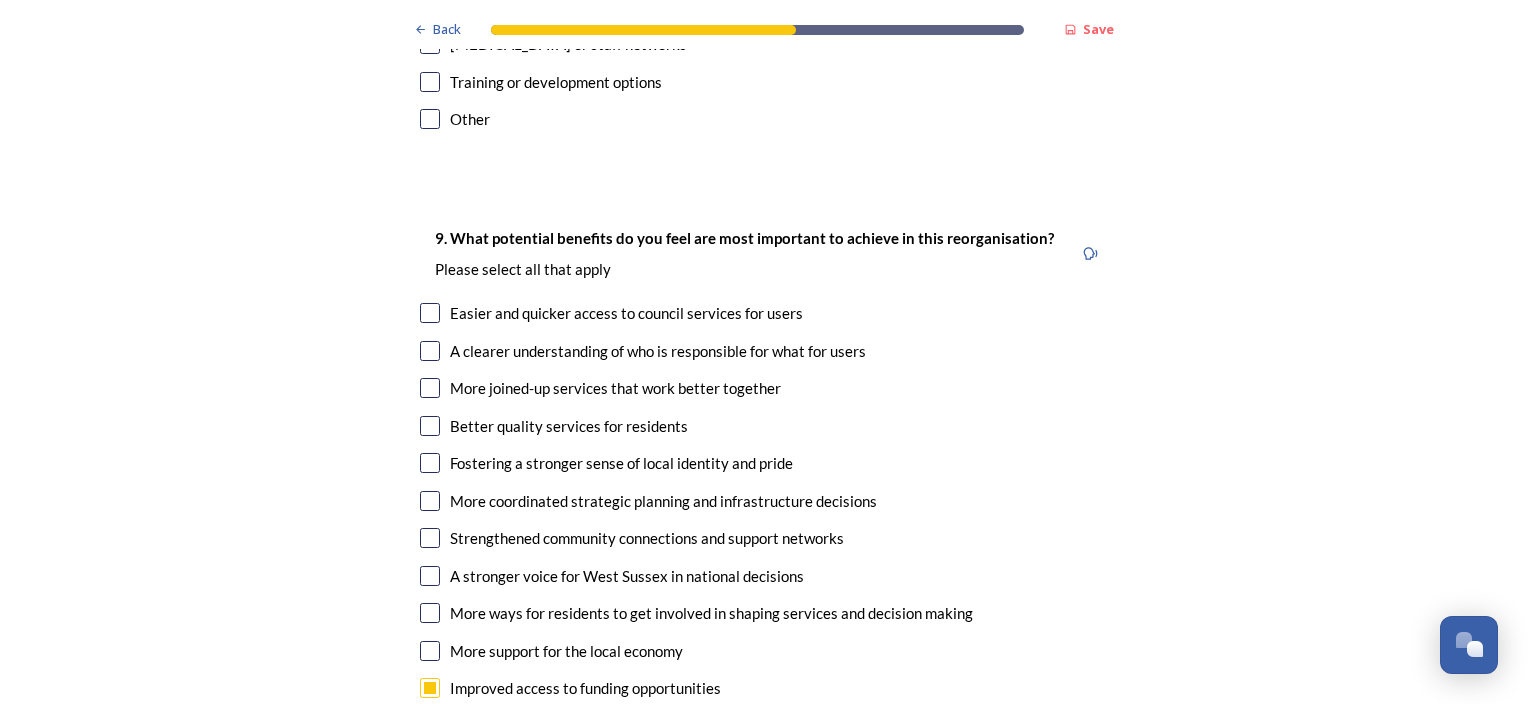 click at bounding box center (430, 651) 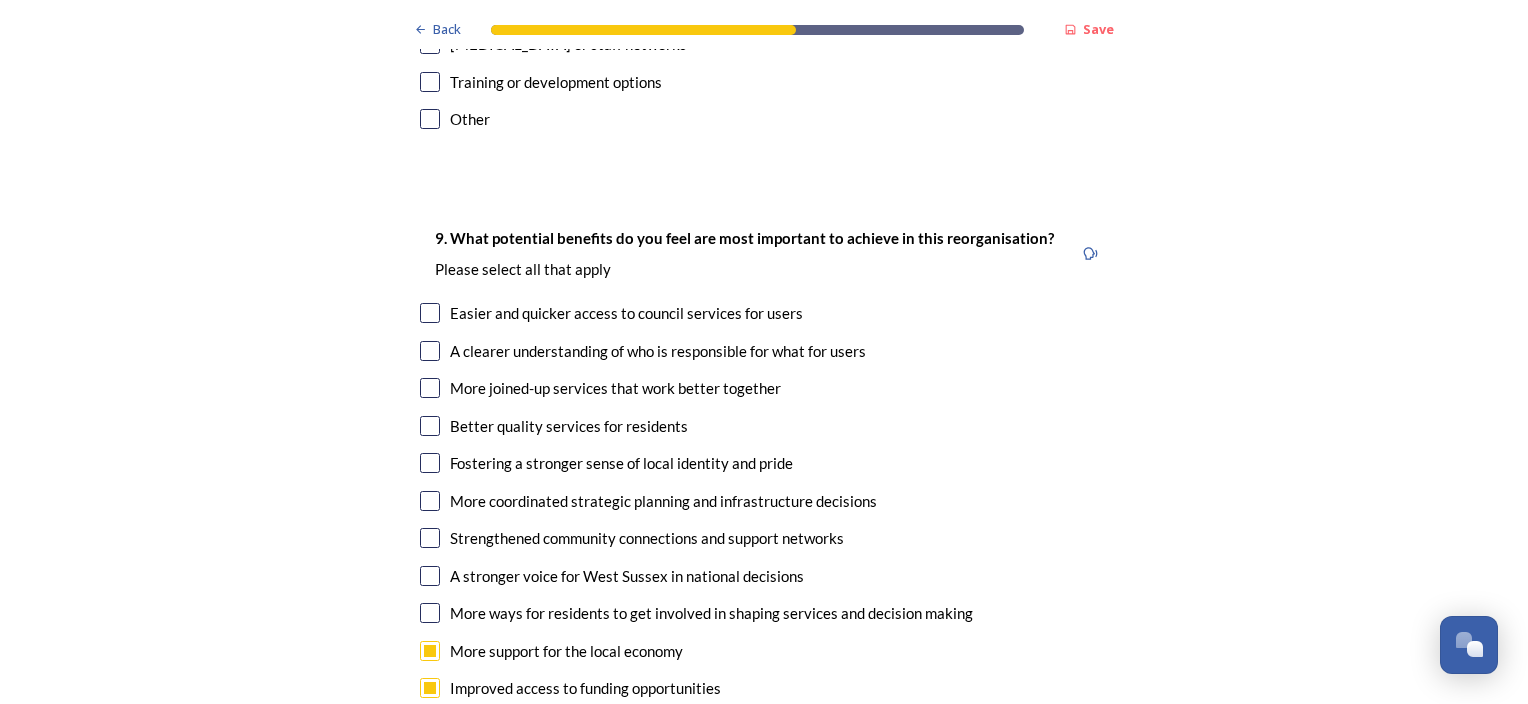 drag, startPoint x: 416, startPoint y: 248, endPoint x: 416, endPoint y: 260, distance: 12 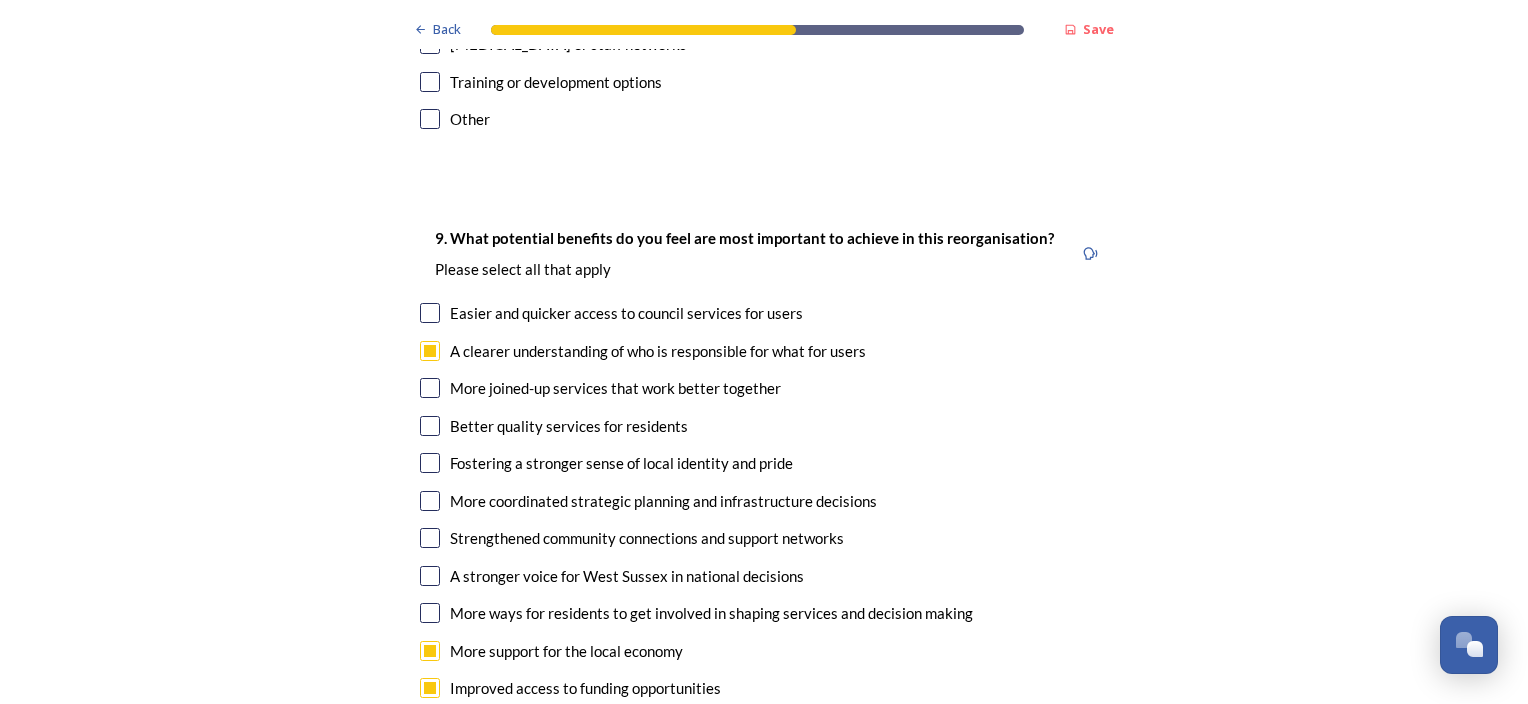 click at bounding box center [430, 388] 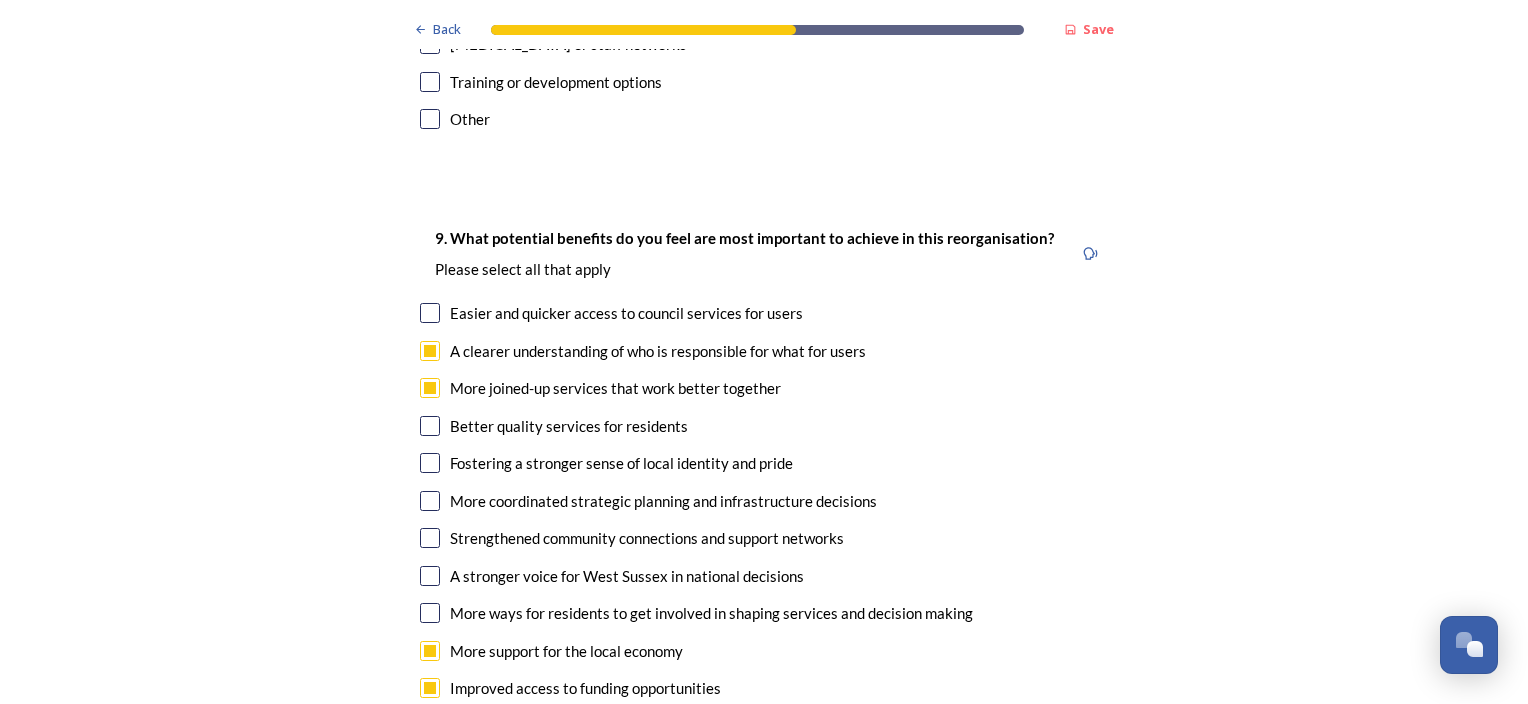 click at bounding box center [430, 426] 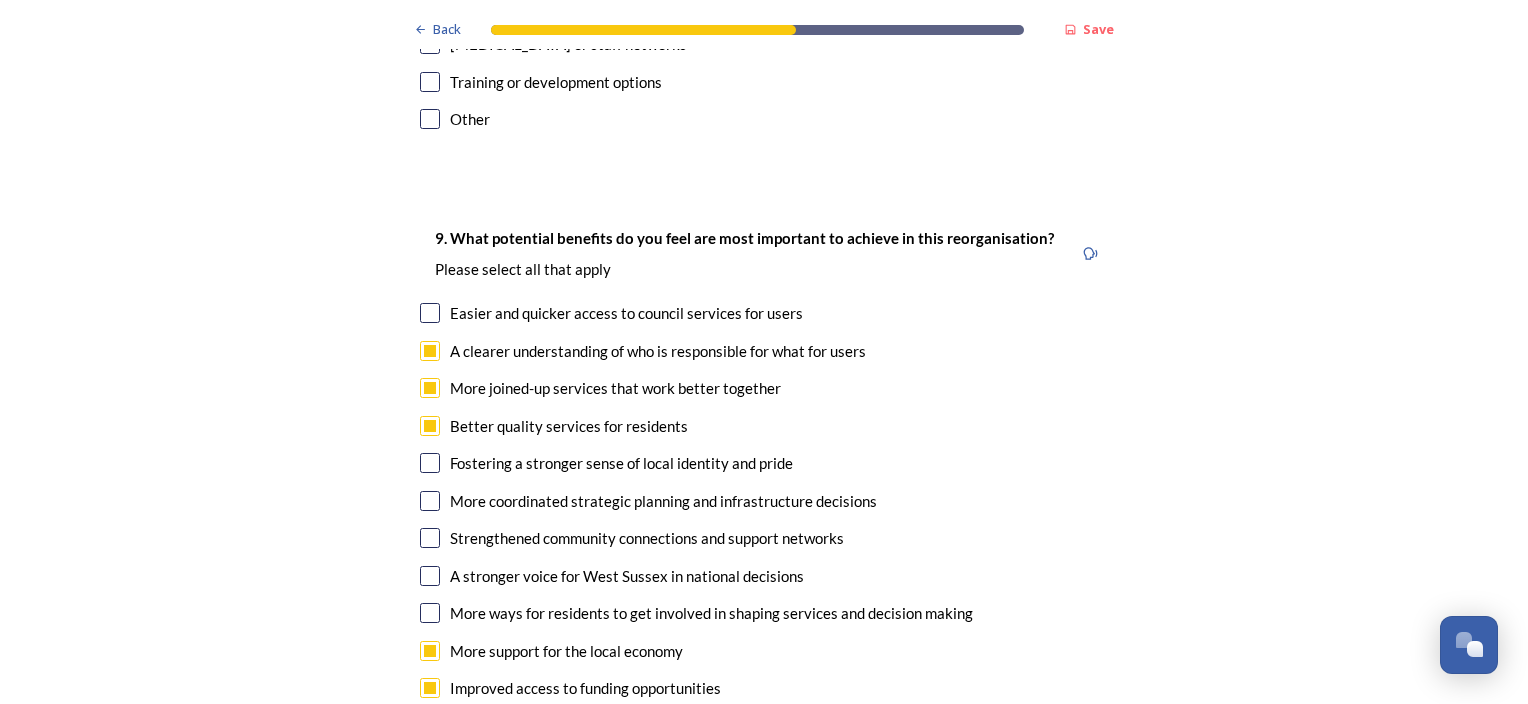 click at bounding box center (430, 501) 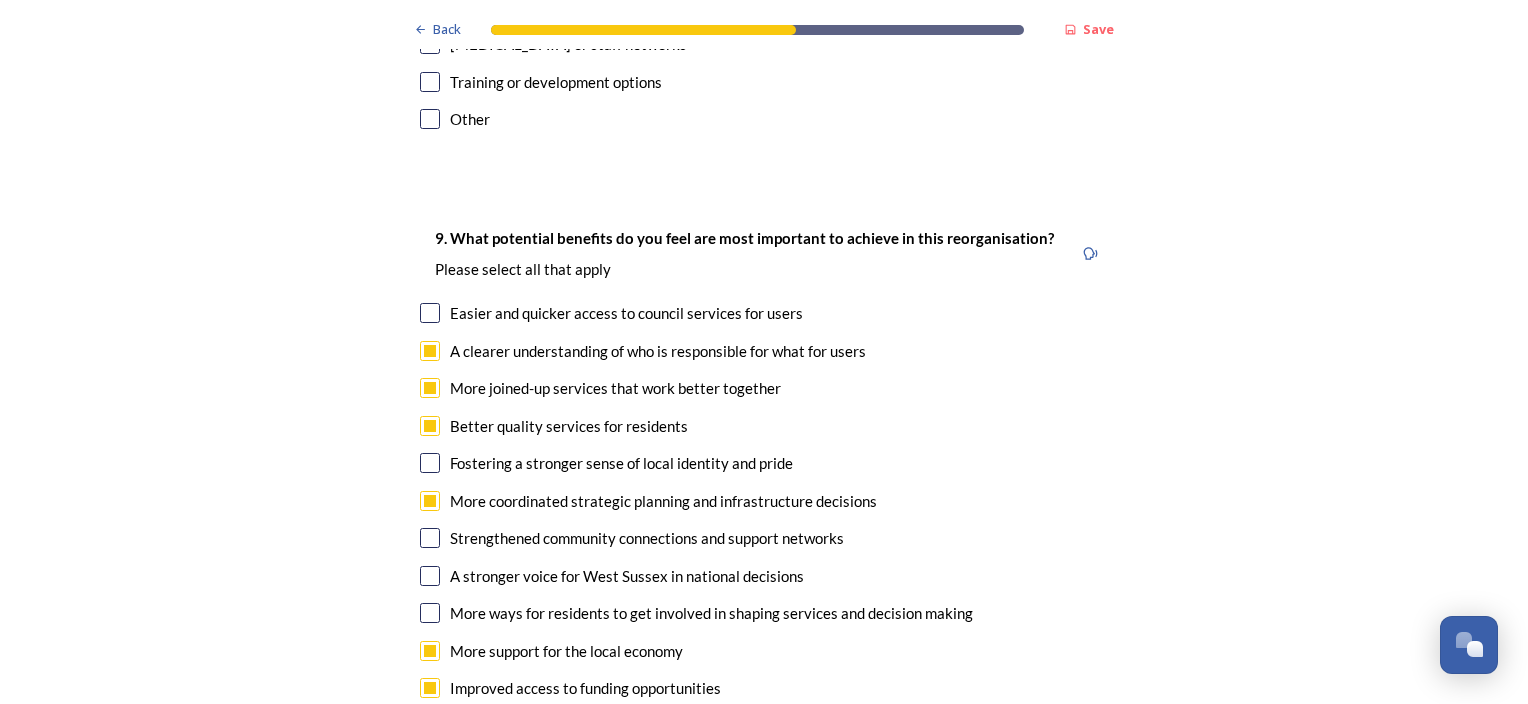 click at bounding box center (430, 538) 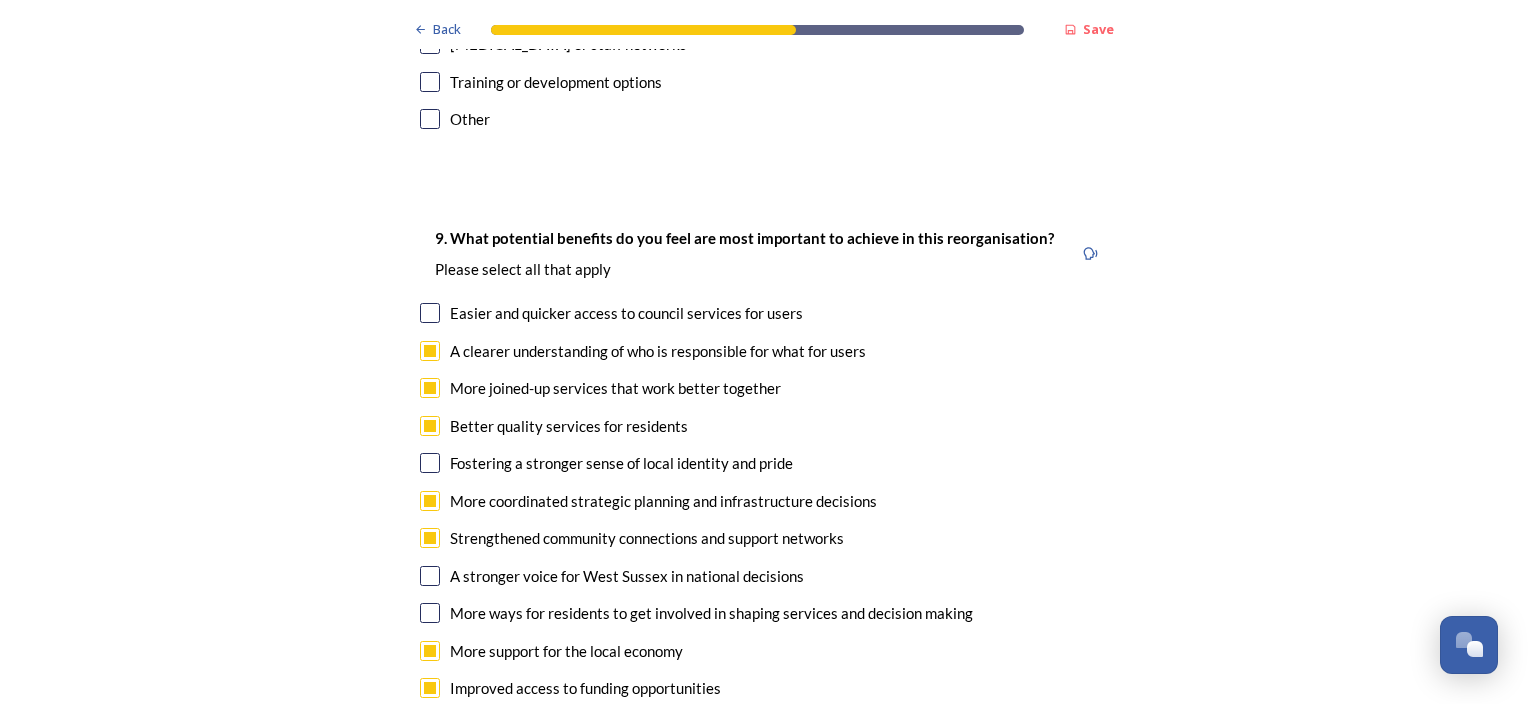 click at bounding box center [430, 576] 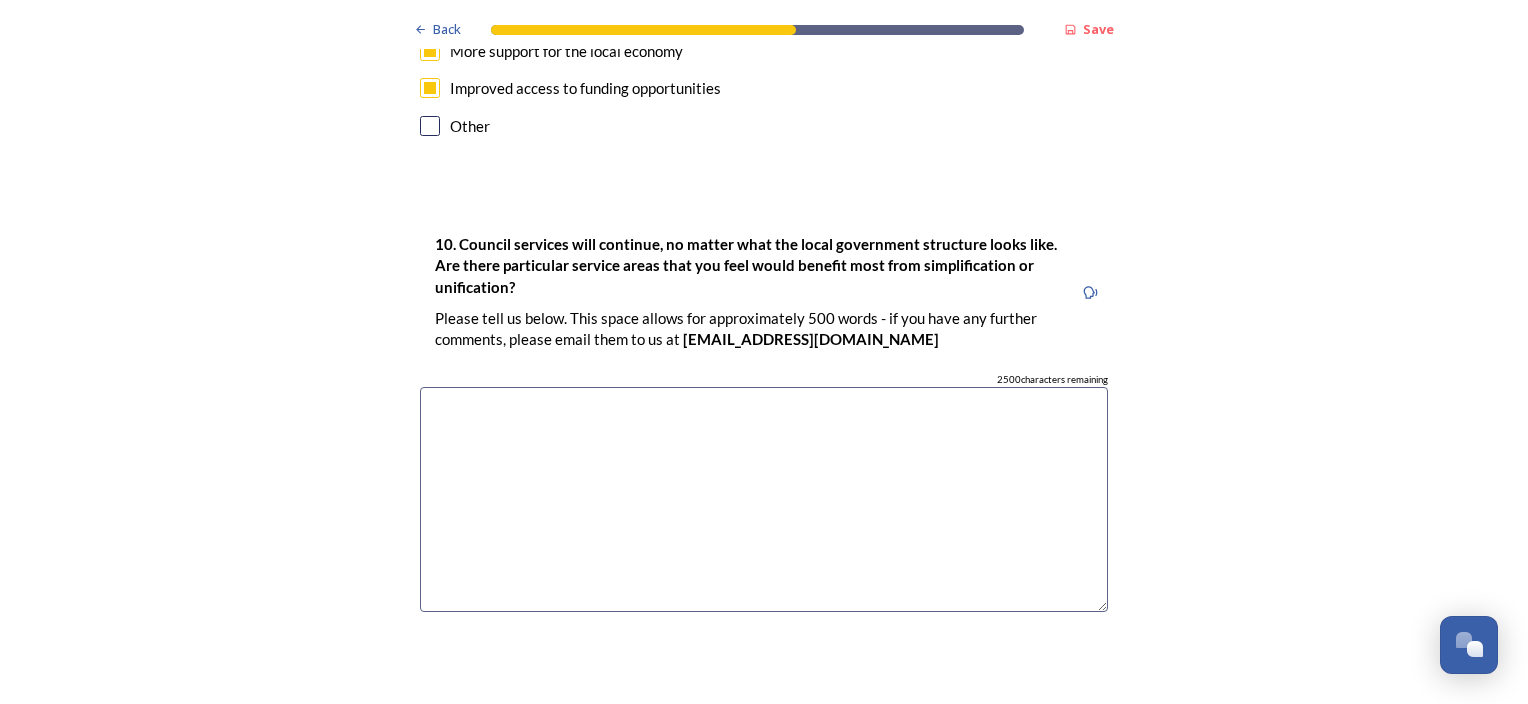 scroll, scrollTop: 5400, scrollLeft: 0, axis: vertical 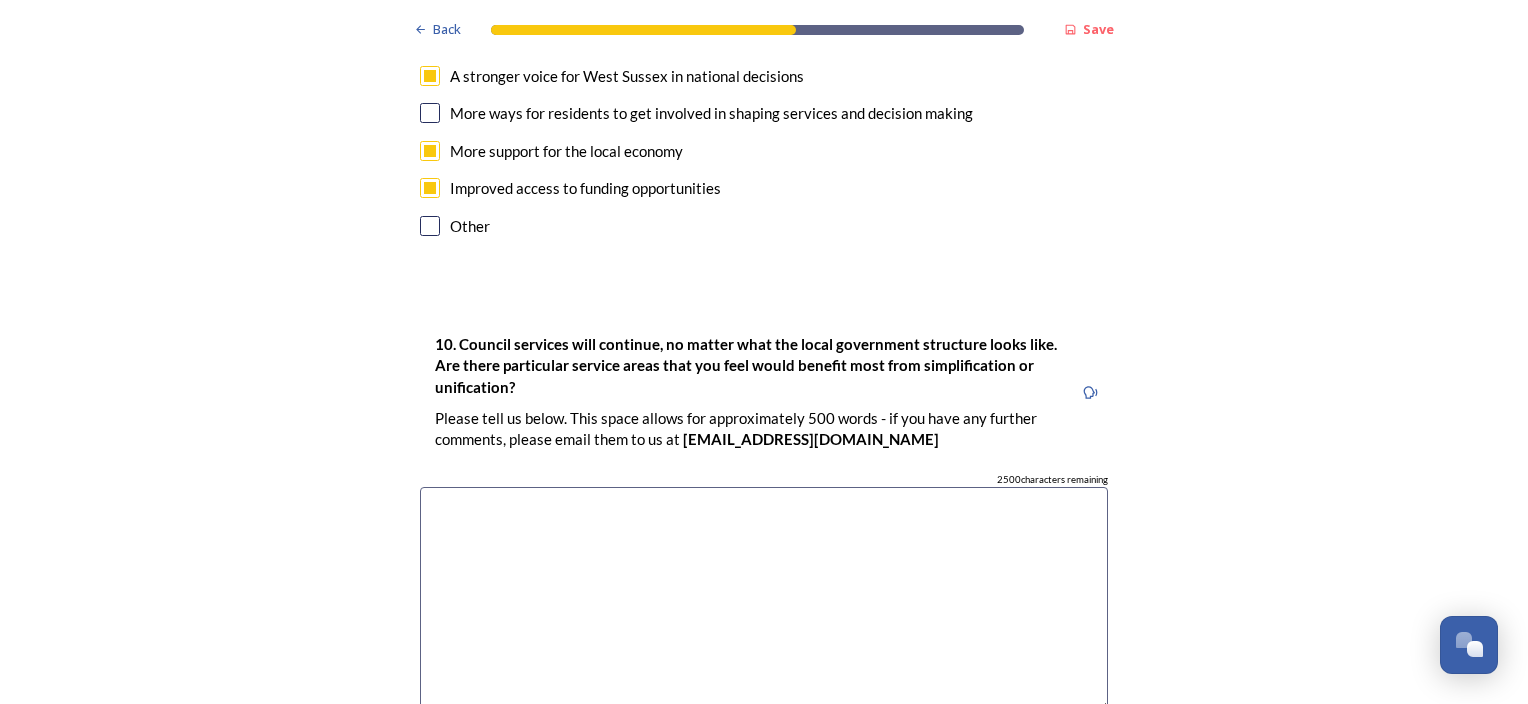 click at bounding box center (764, 599) 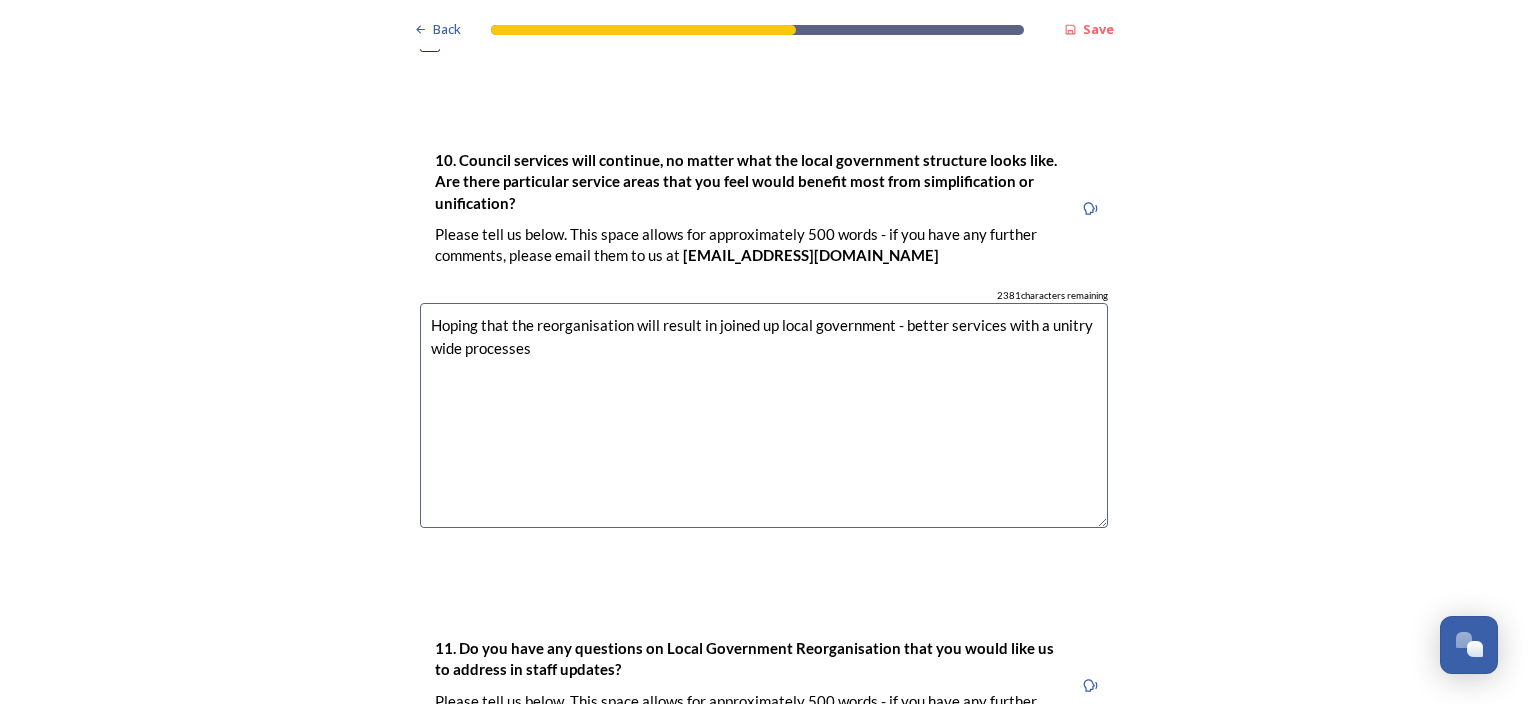 scroll, scrollTop: 6008, scrollLeft: 0, axis: vertical 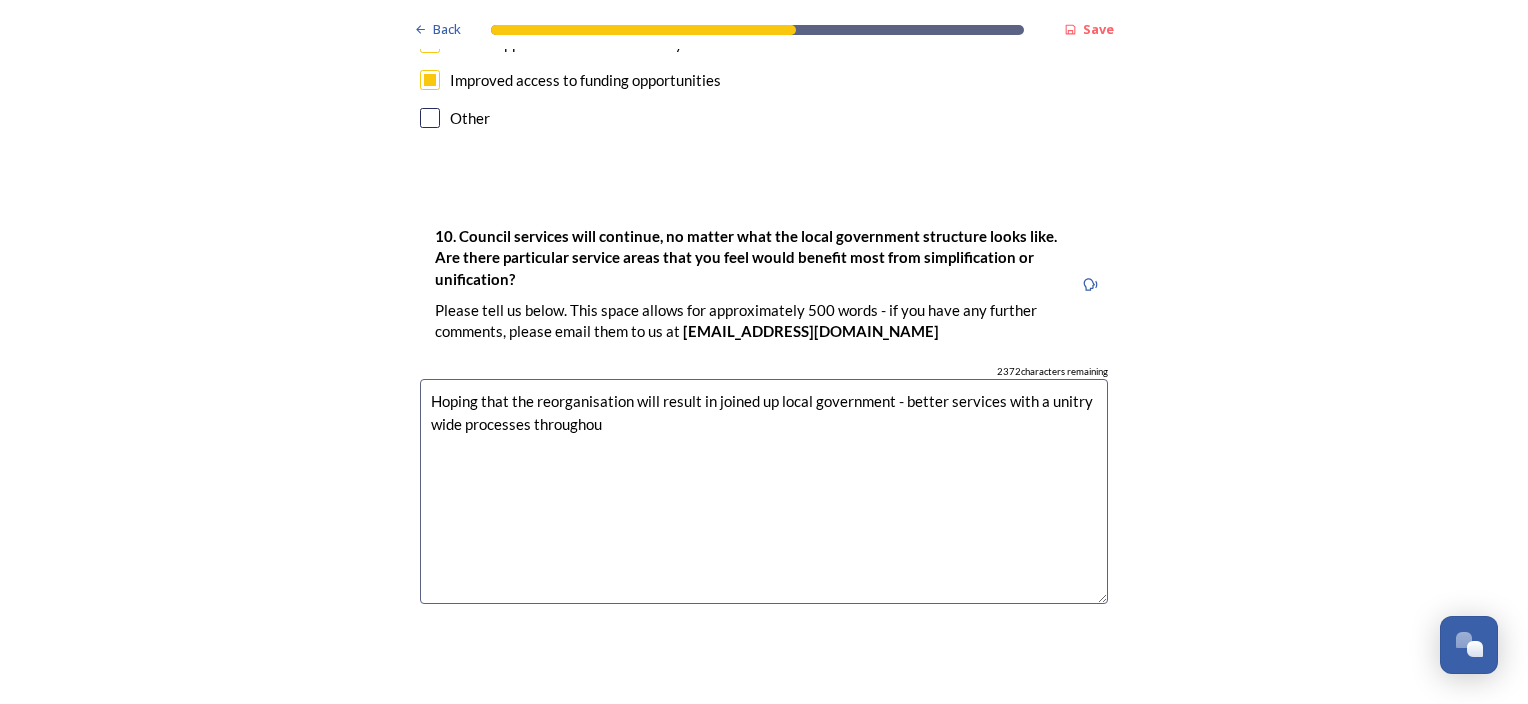 type on "Hoping that the reorganisation will result in joined up local government - better services with a unitry wide processes throughout" 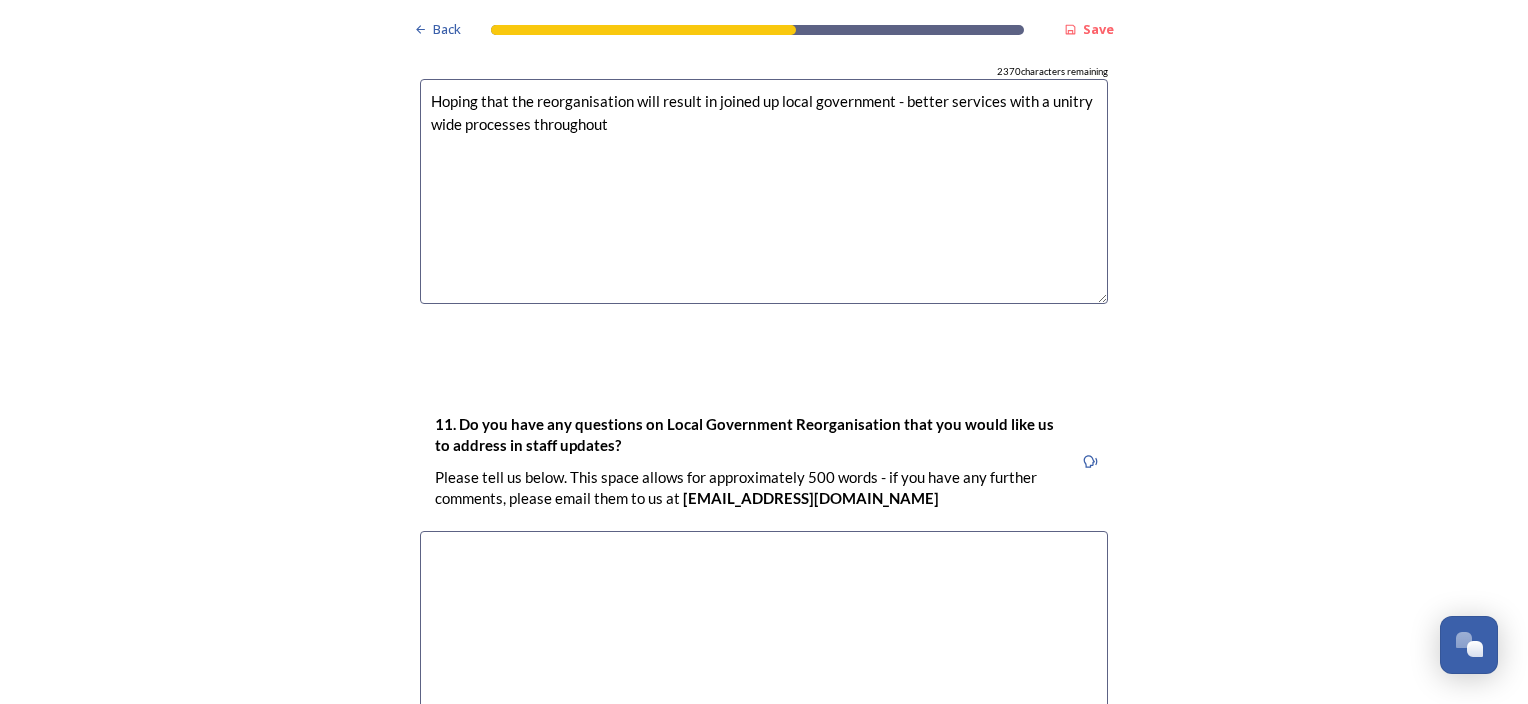 scroll, scrollTop: 6008, scrollLeft: 0, axis: vertical 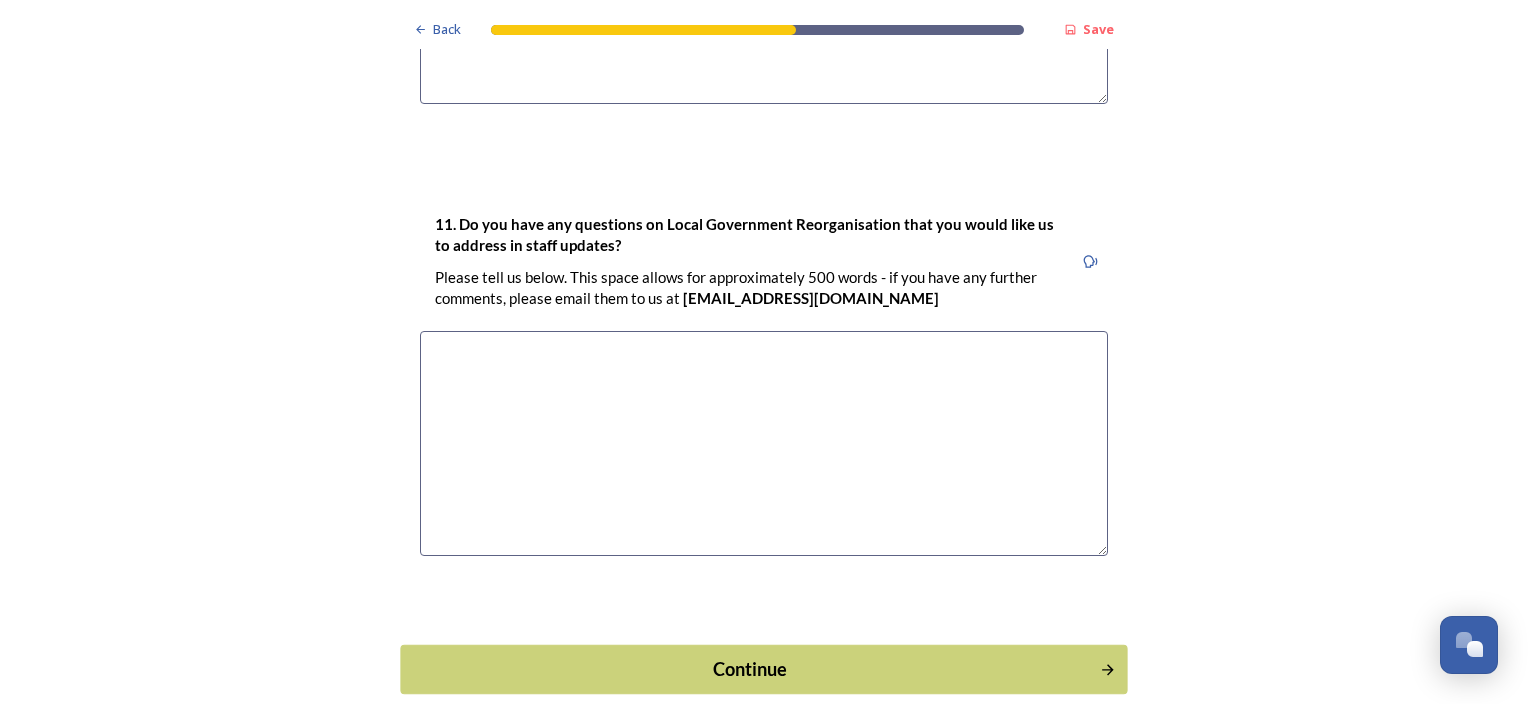 click on "Continue" at bounding box center (750, 668) 